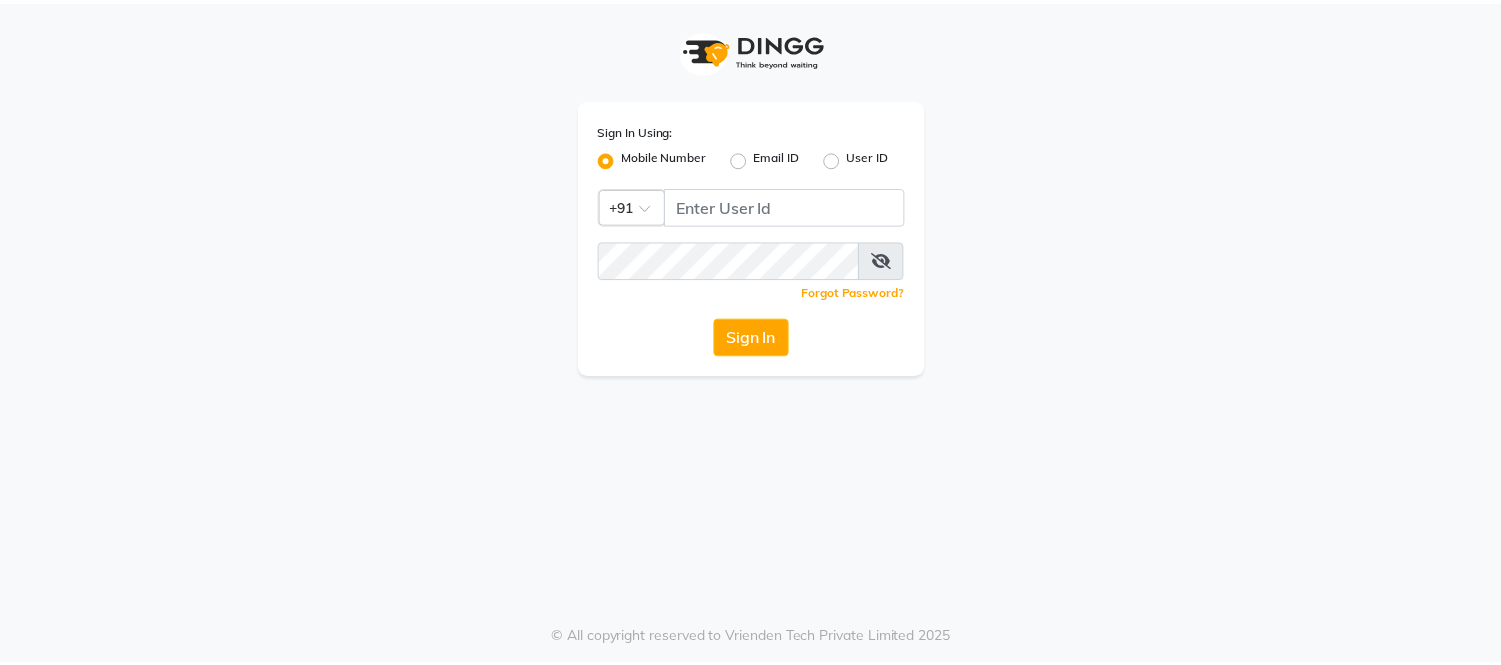 scroll, scrollTop: 0, scrollLeft: 0, axis: both 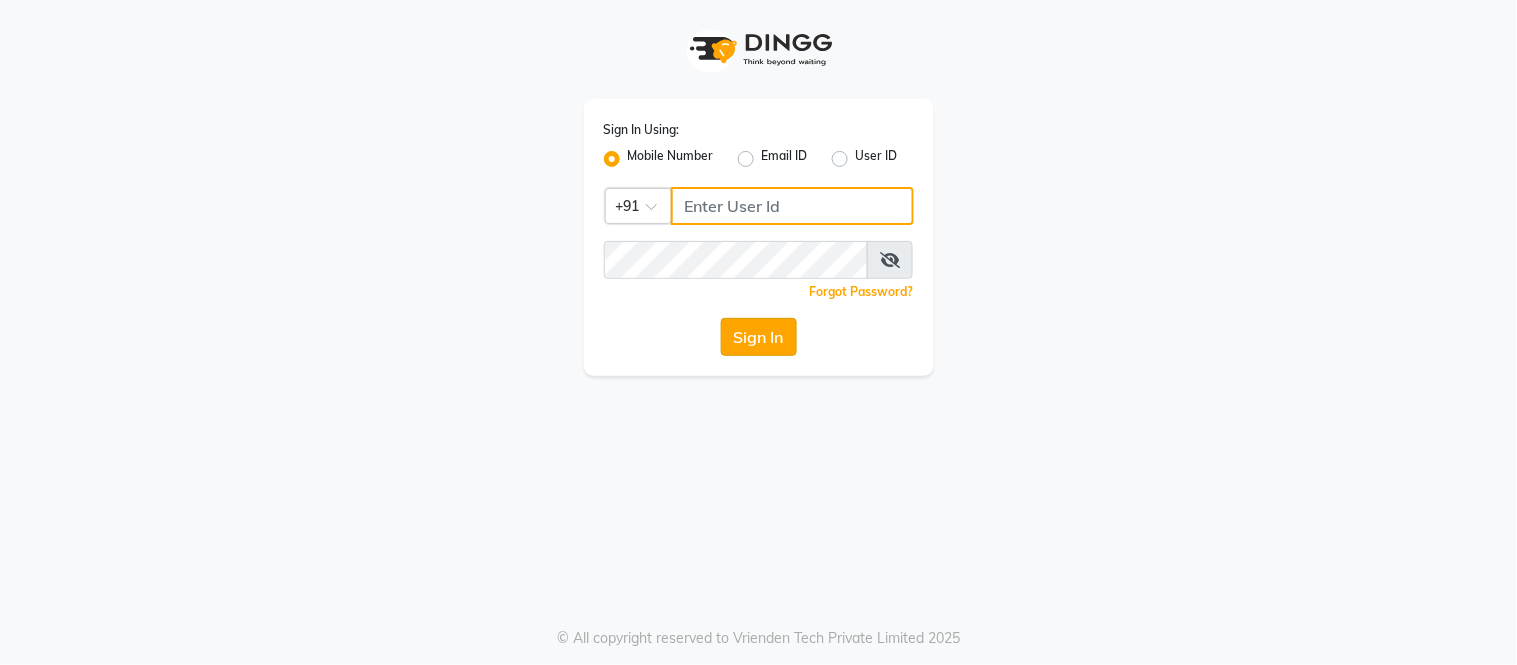 type on "[PHONE]" 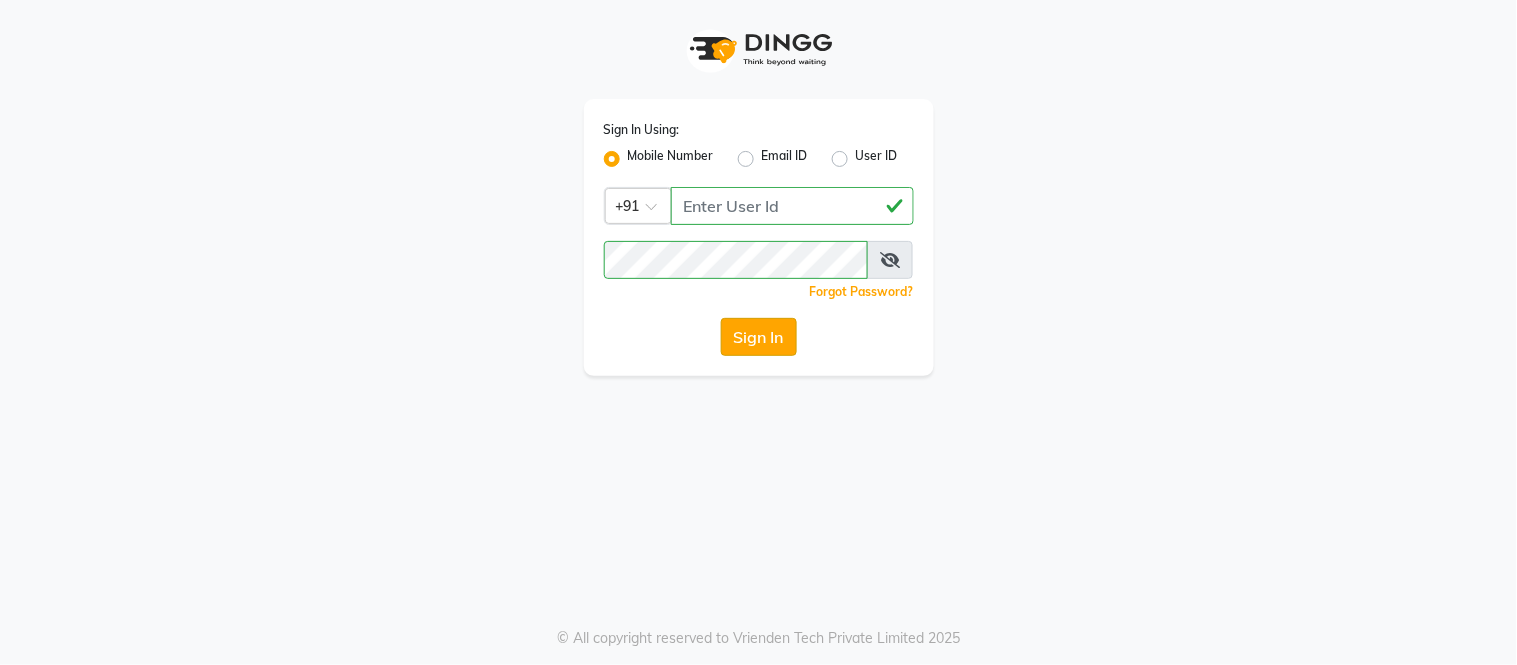 click on "Sign In" 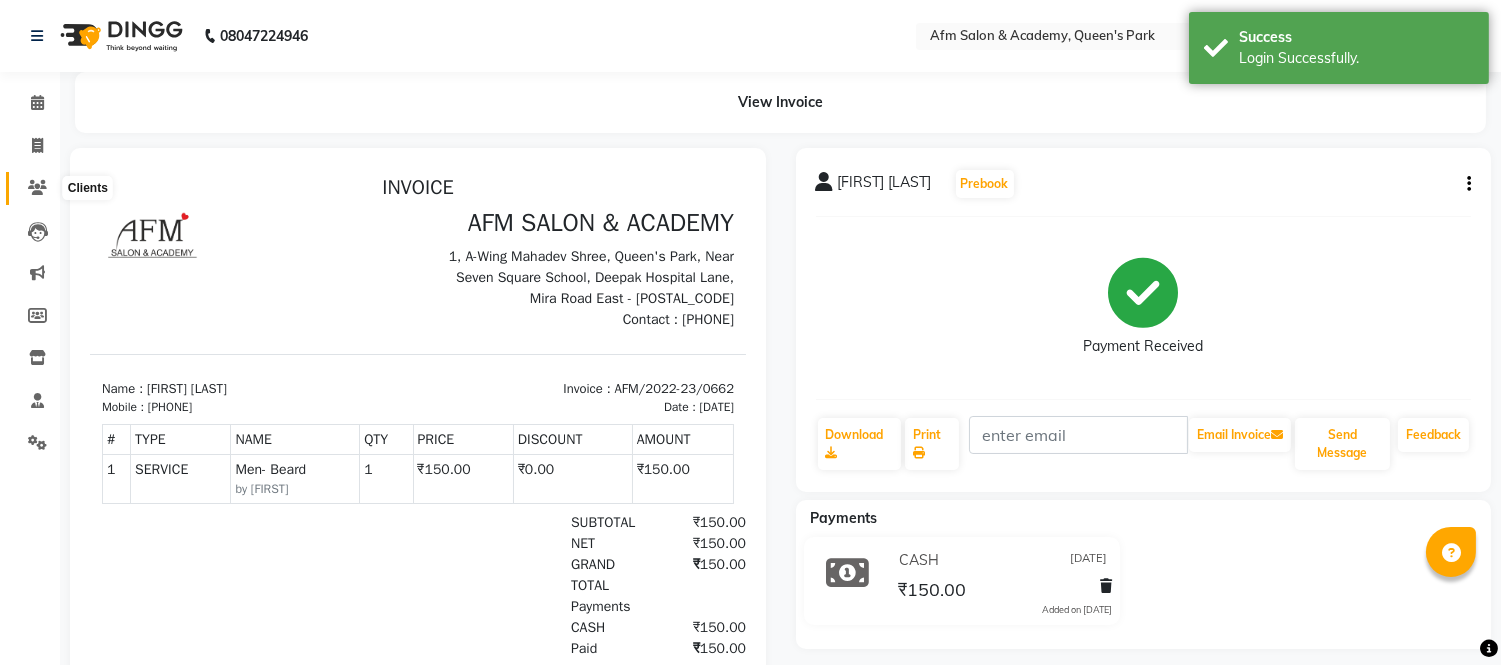 scroll, scrollTop: 0, scrollLeft: 0, axis: both 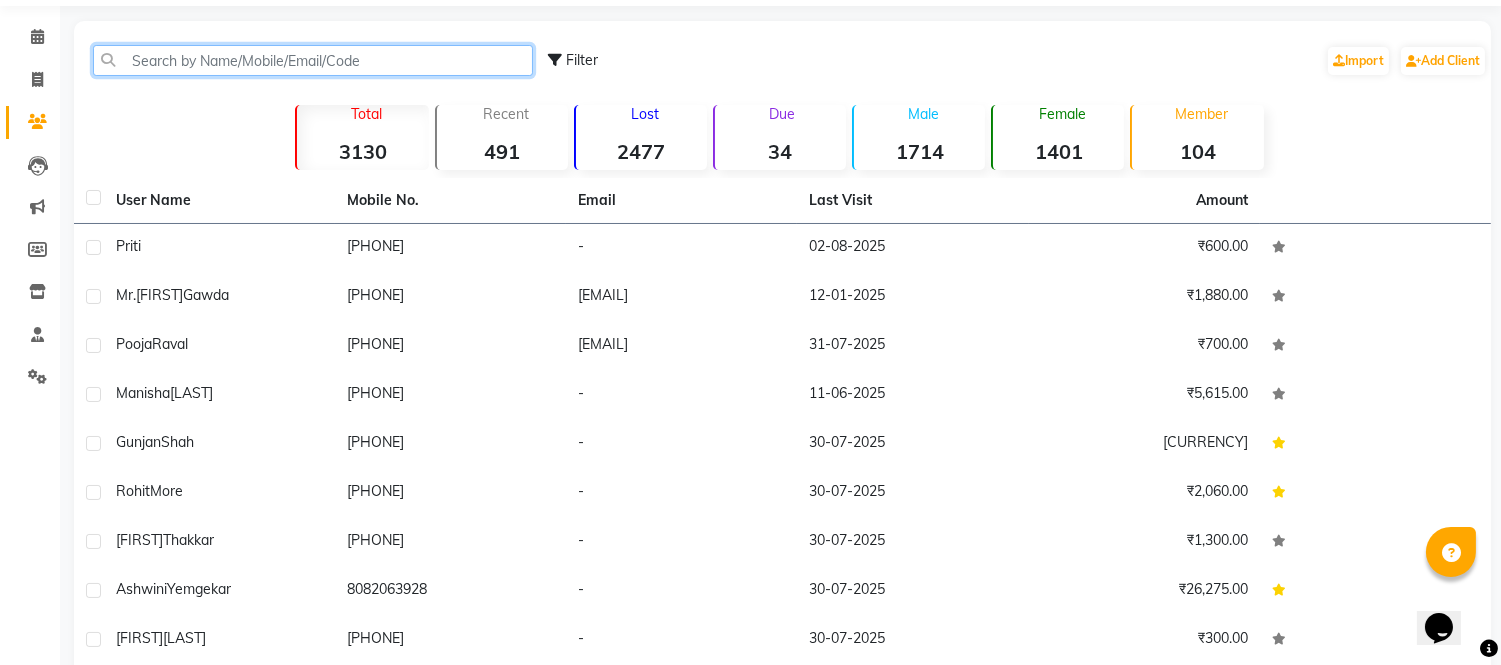 click 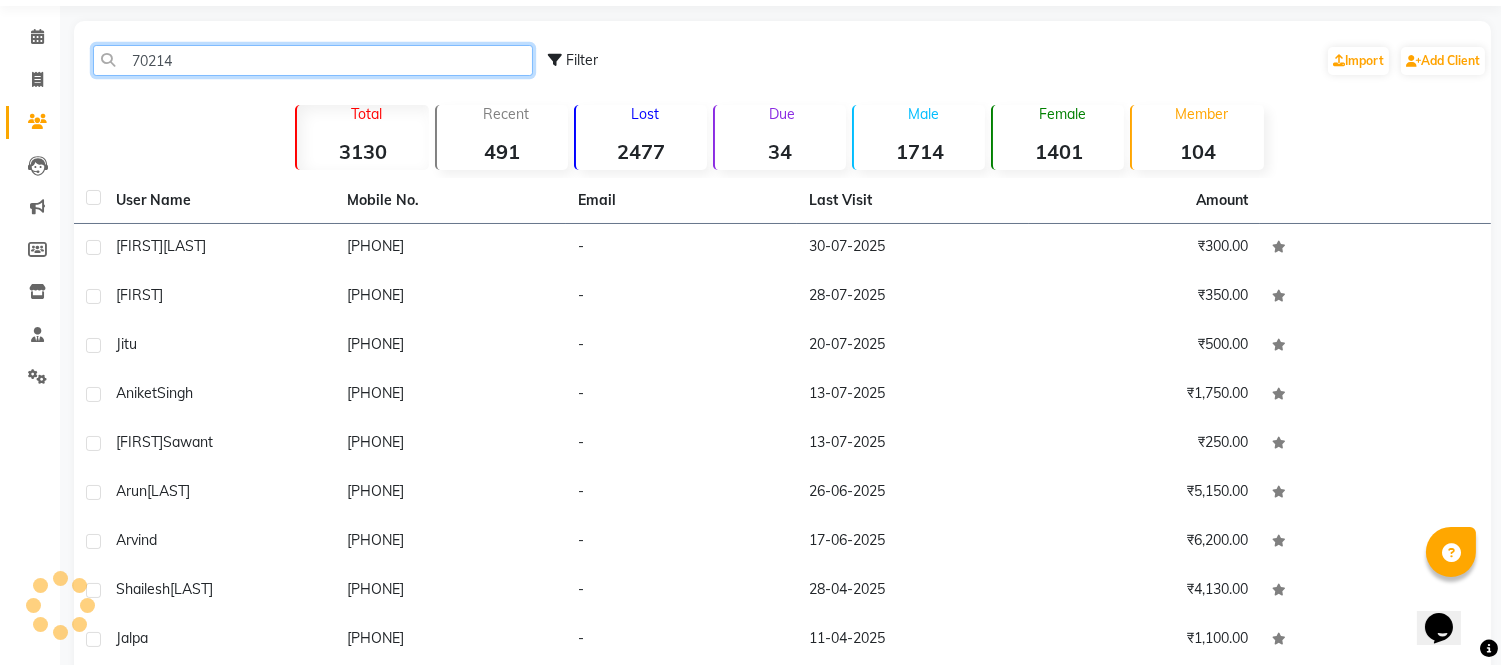 scroll, scrollTop: 51, scrollLeft: 0, axis: vertical 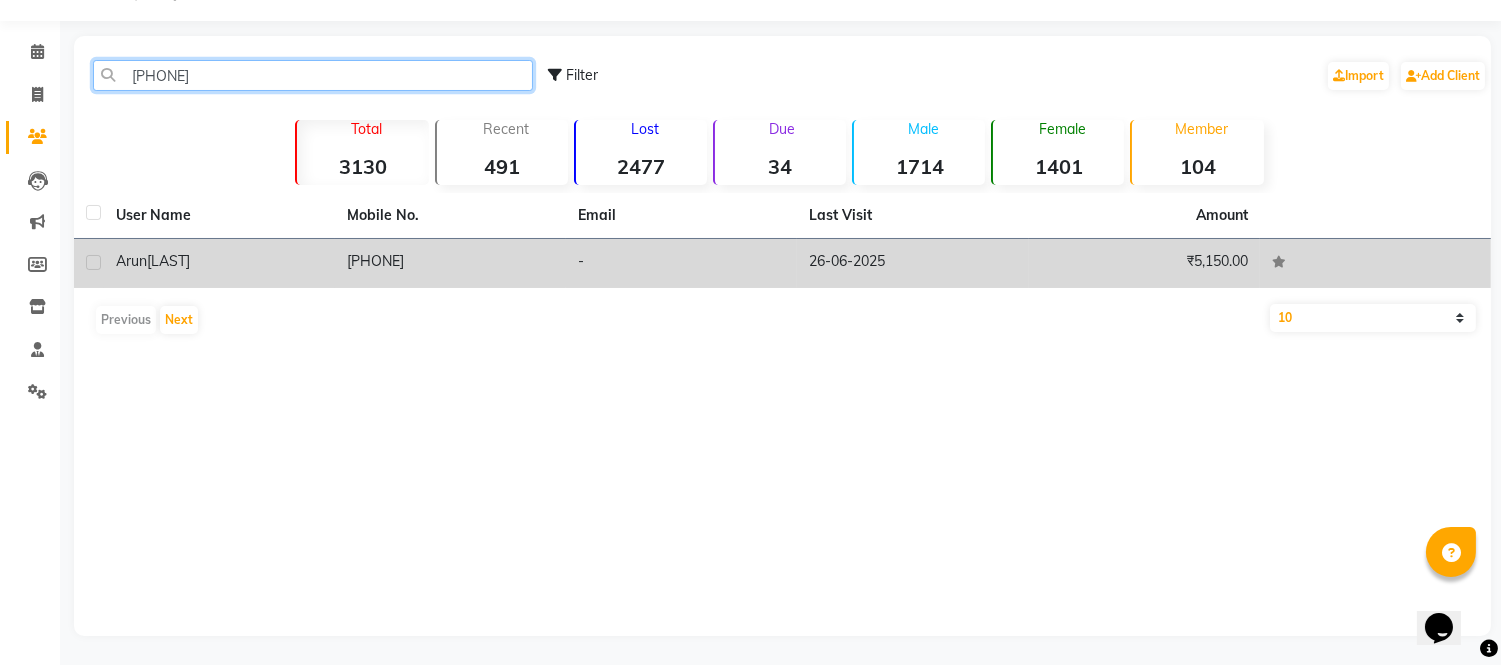 type on "[PHONE]" 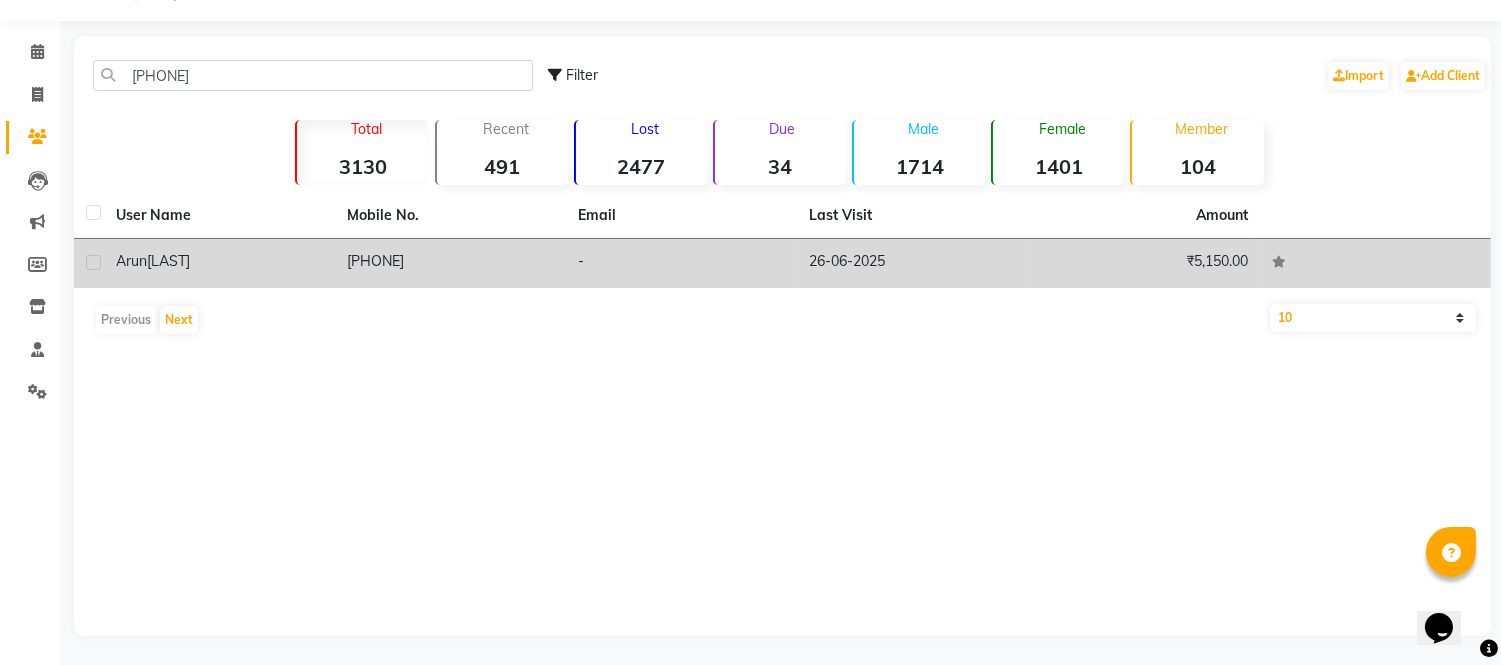click on "[FIRST]  [LAST]" 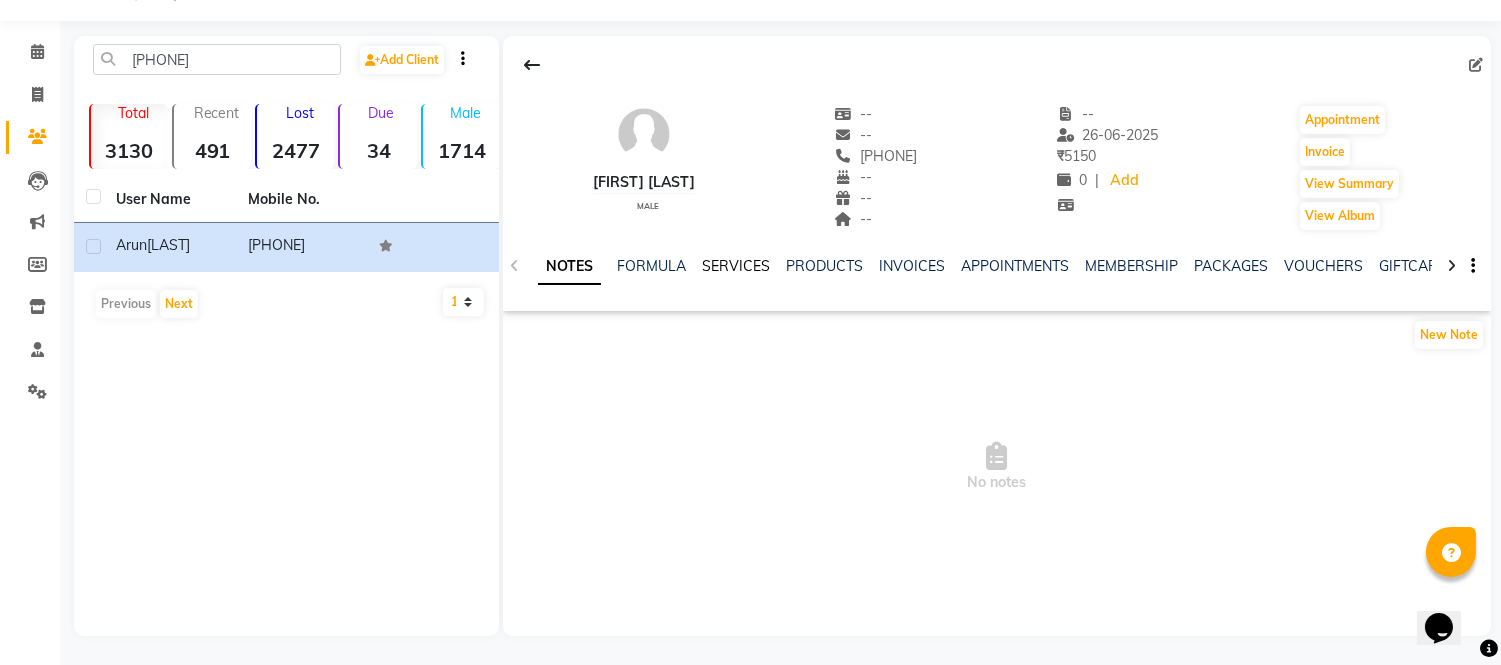 click on "SERVICES" 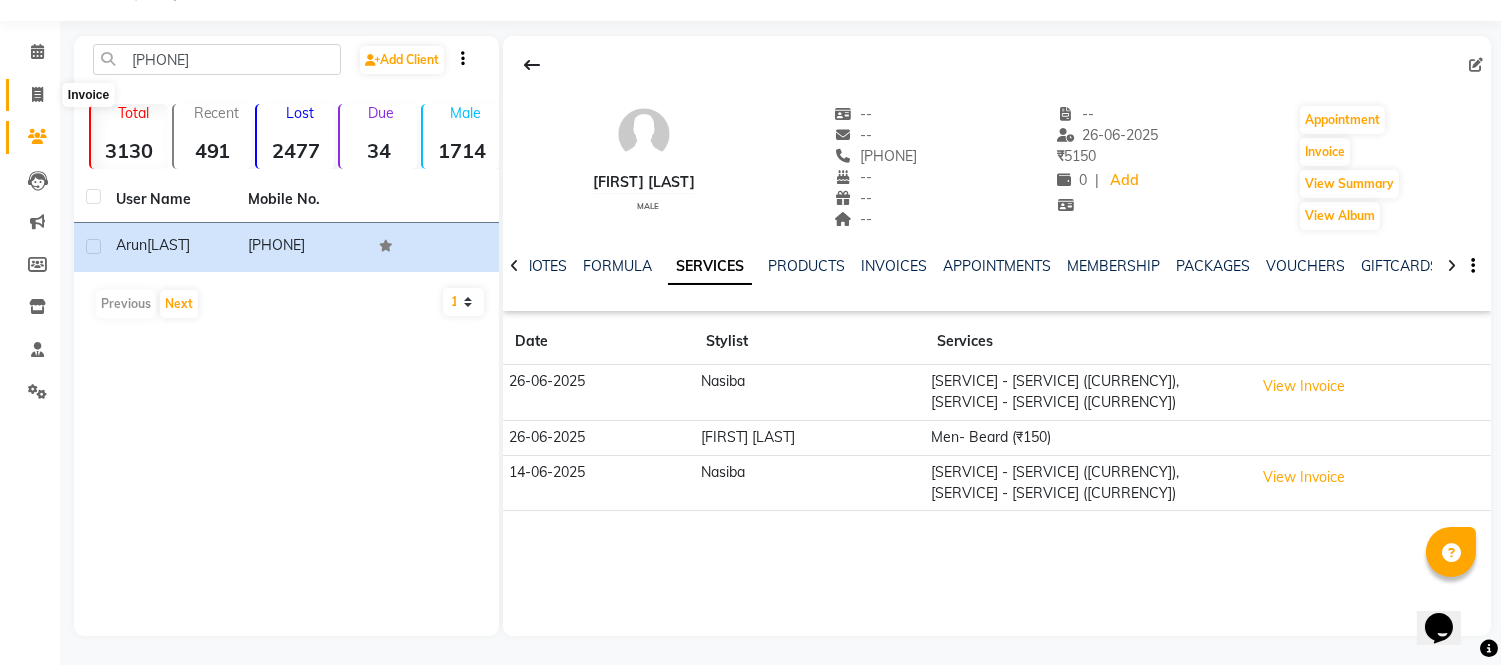 click 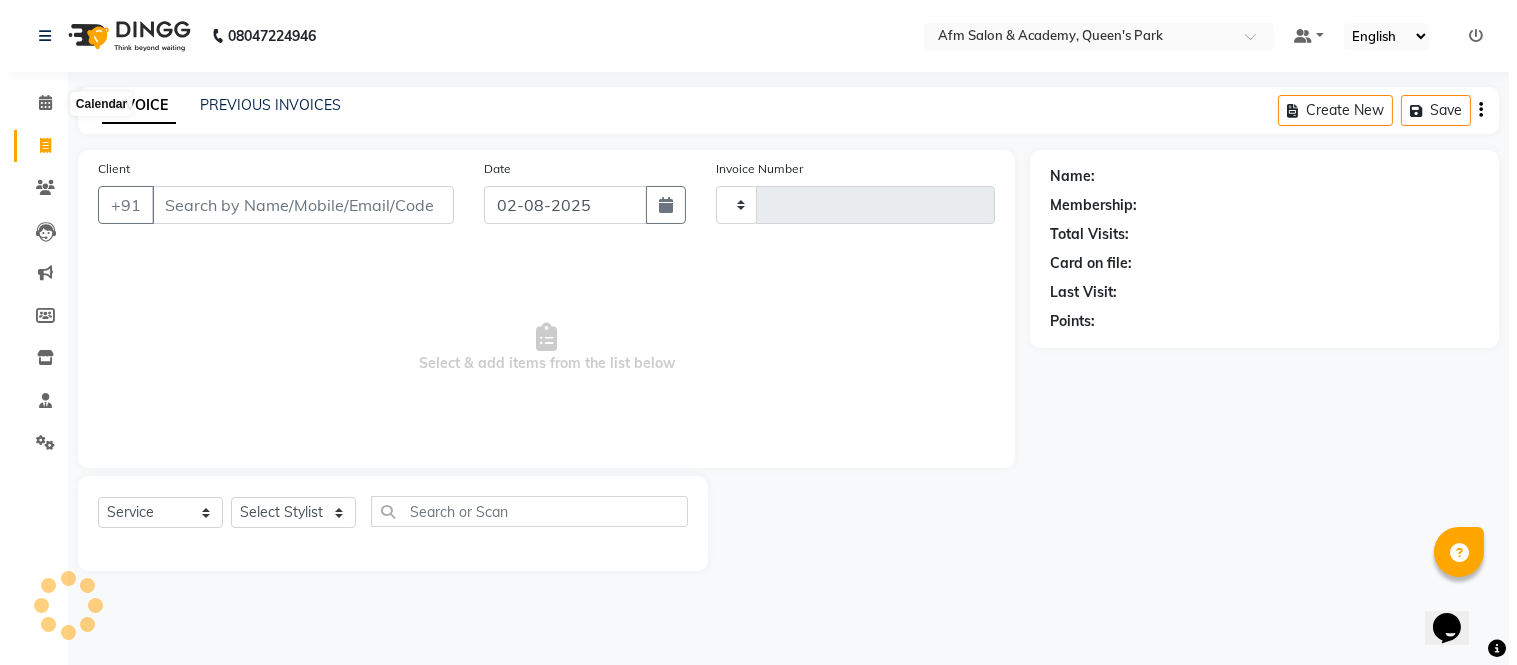 scroll, scrollTop: 0, scrollLeft: 0, axis: both 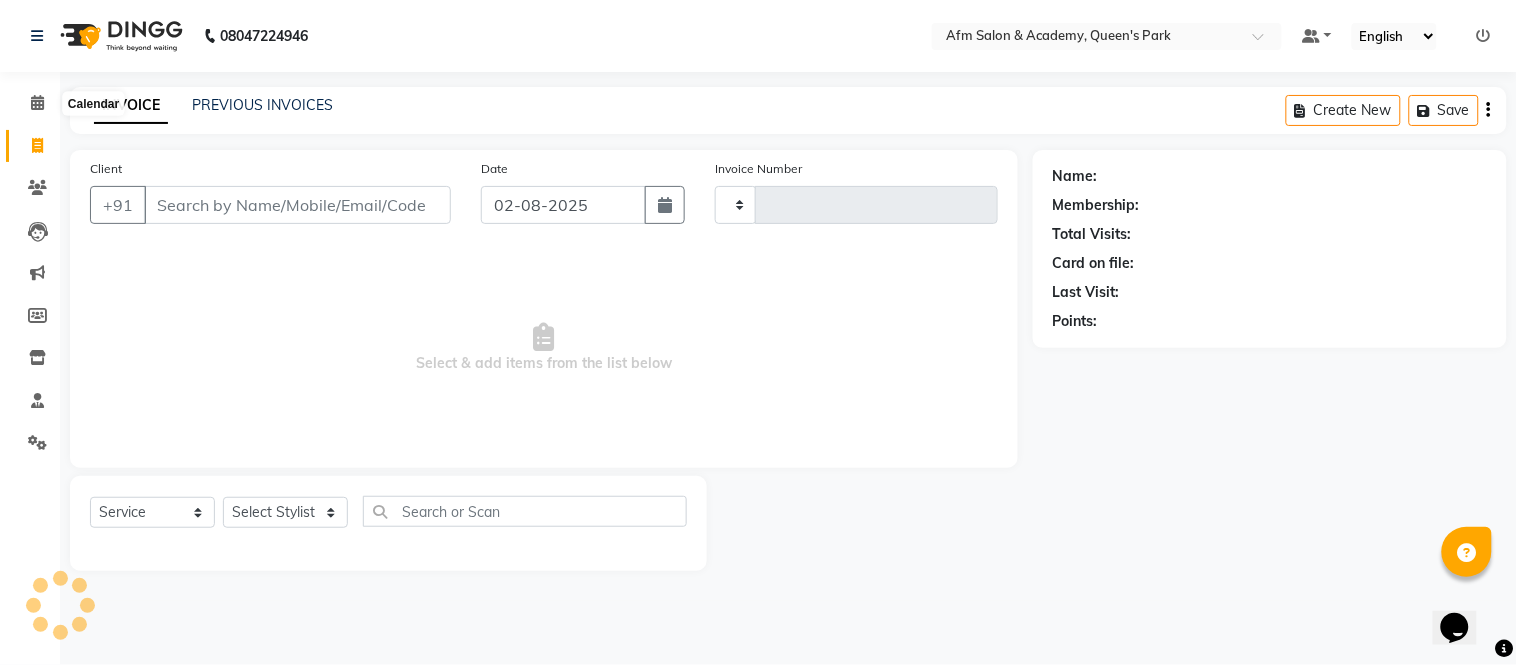 type on "1059" 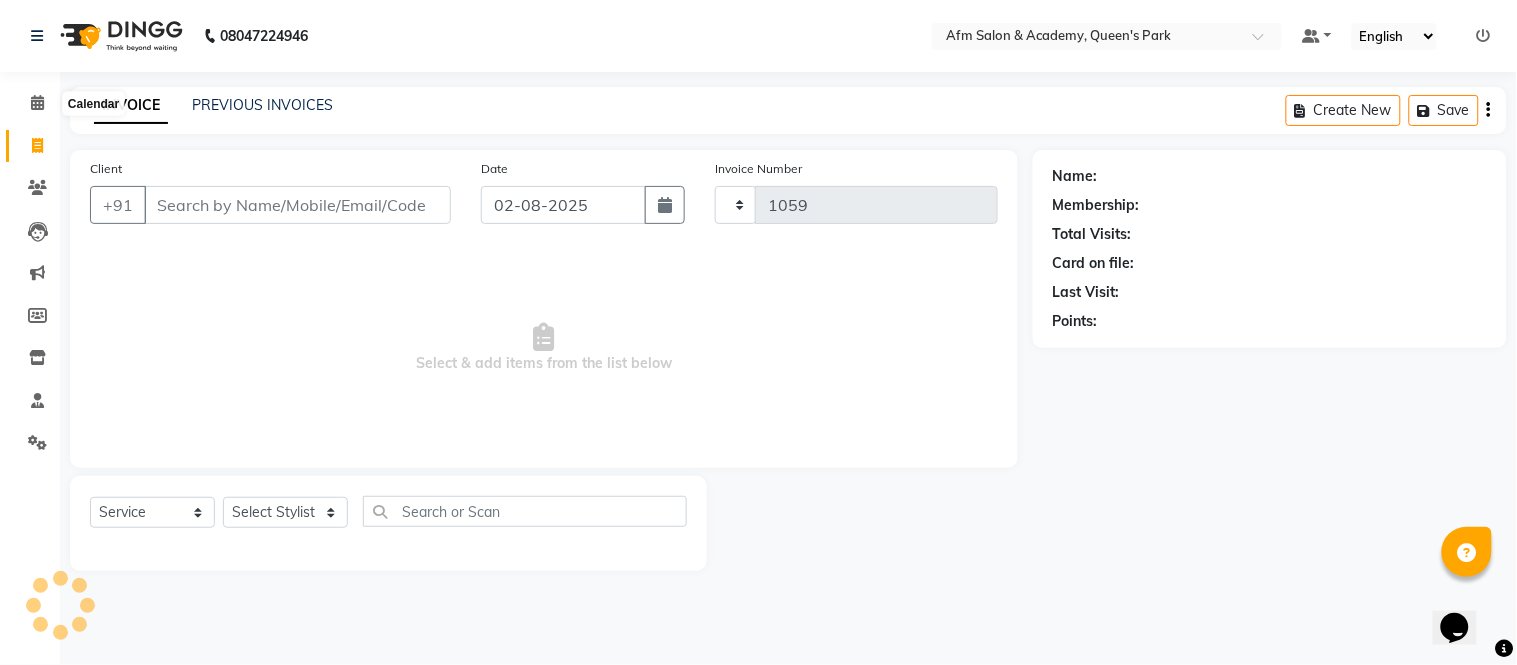 select on "3437" 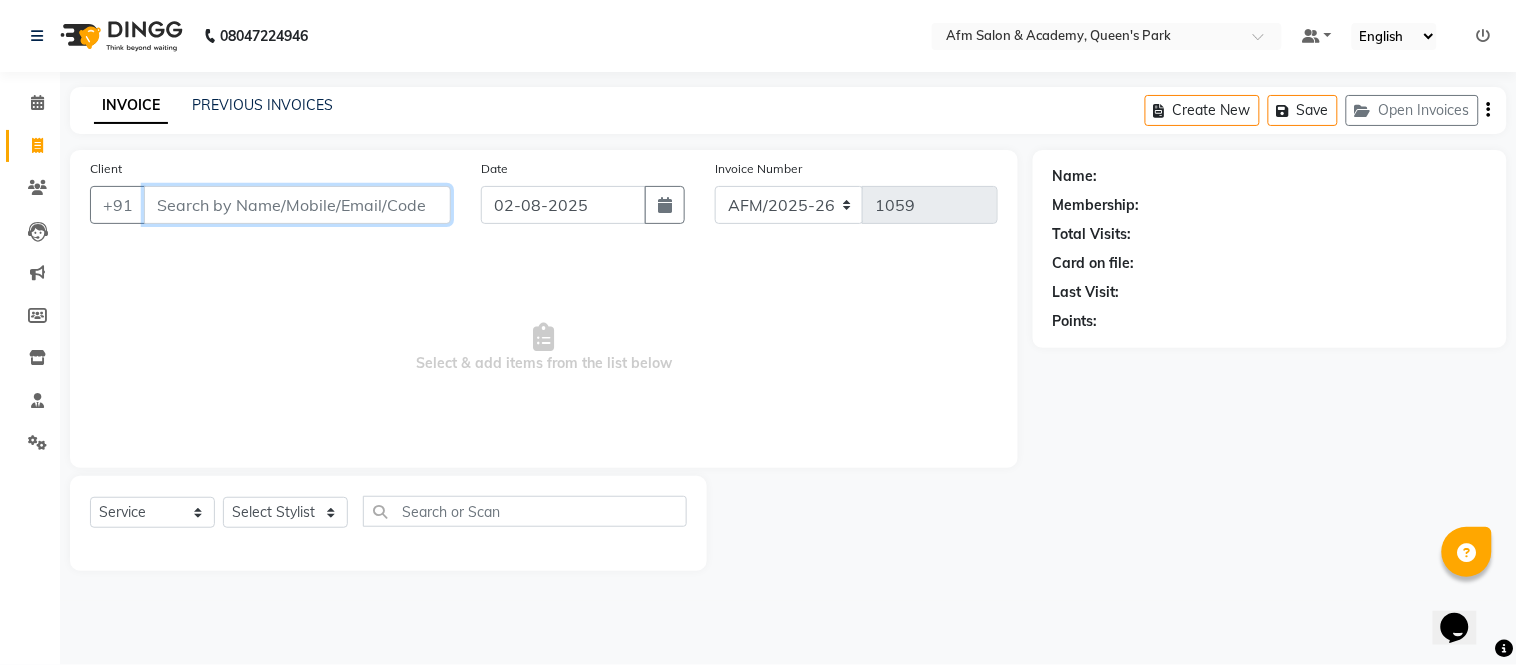 click on "Client" at bounding box center [297, 205] 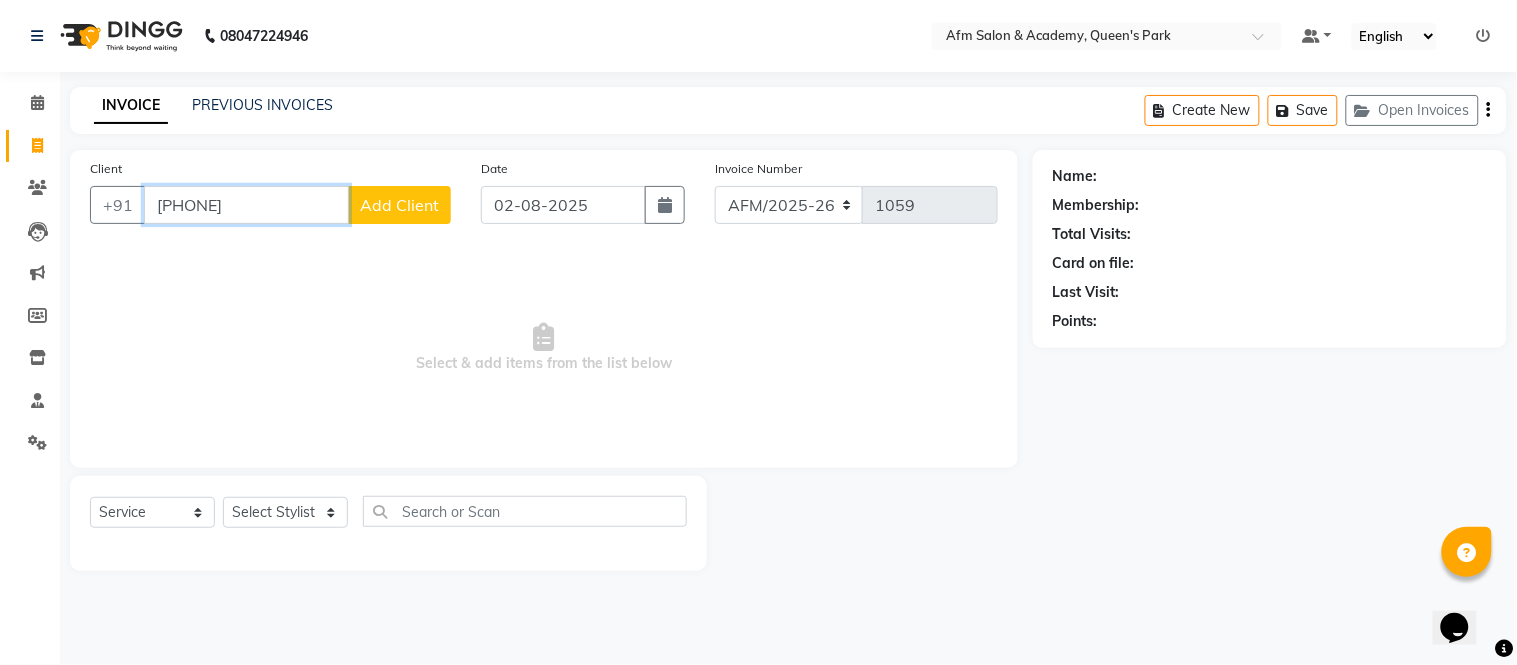 type on "[PHONE]" 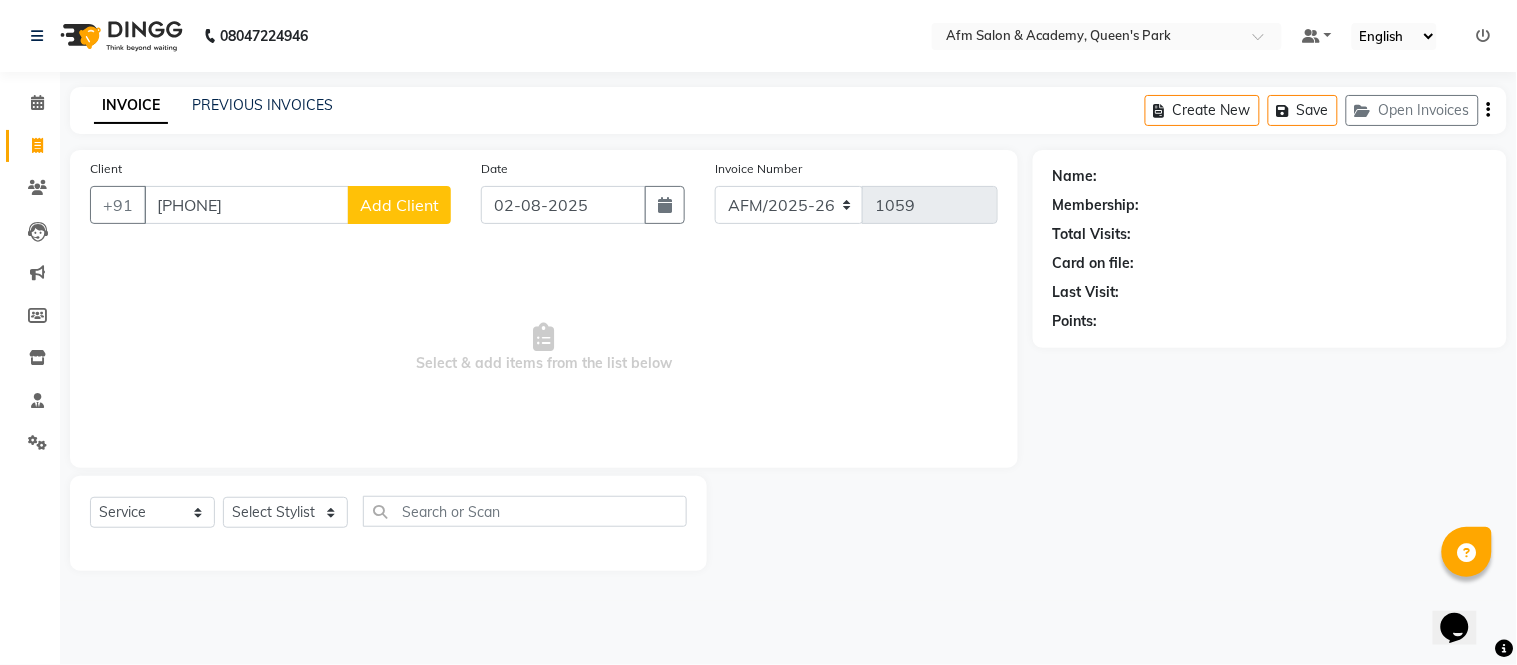 click on "Add Client" 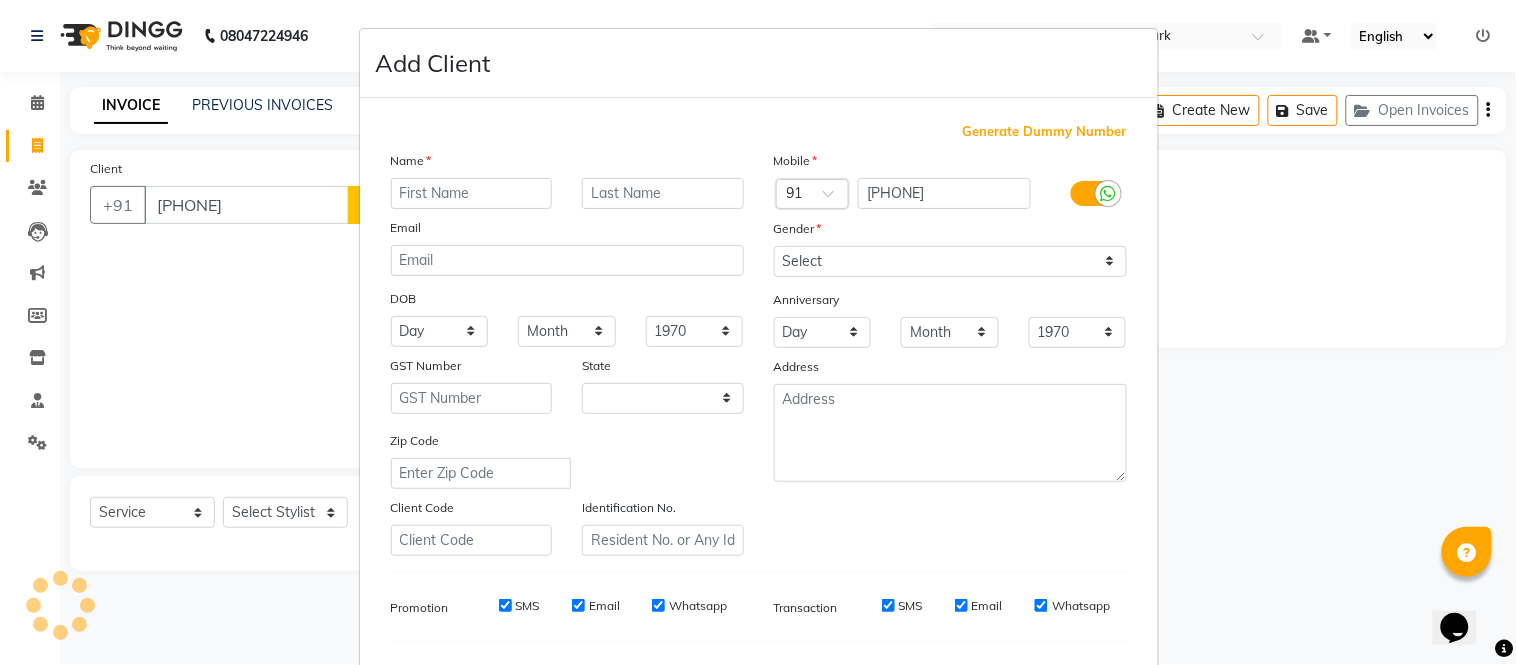 select on "22" 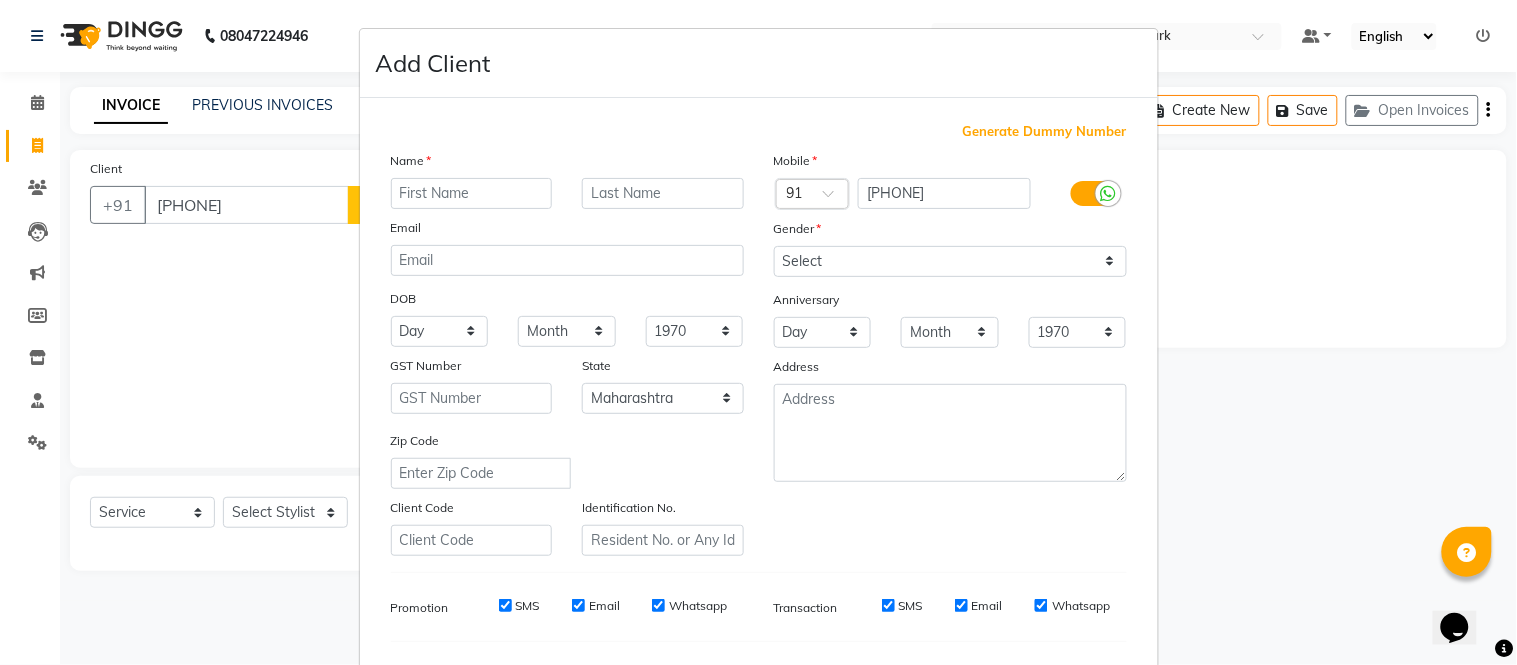 click at bounding box center [472, 193] 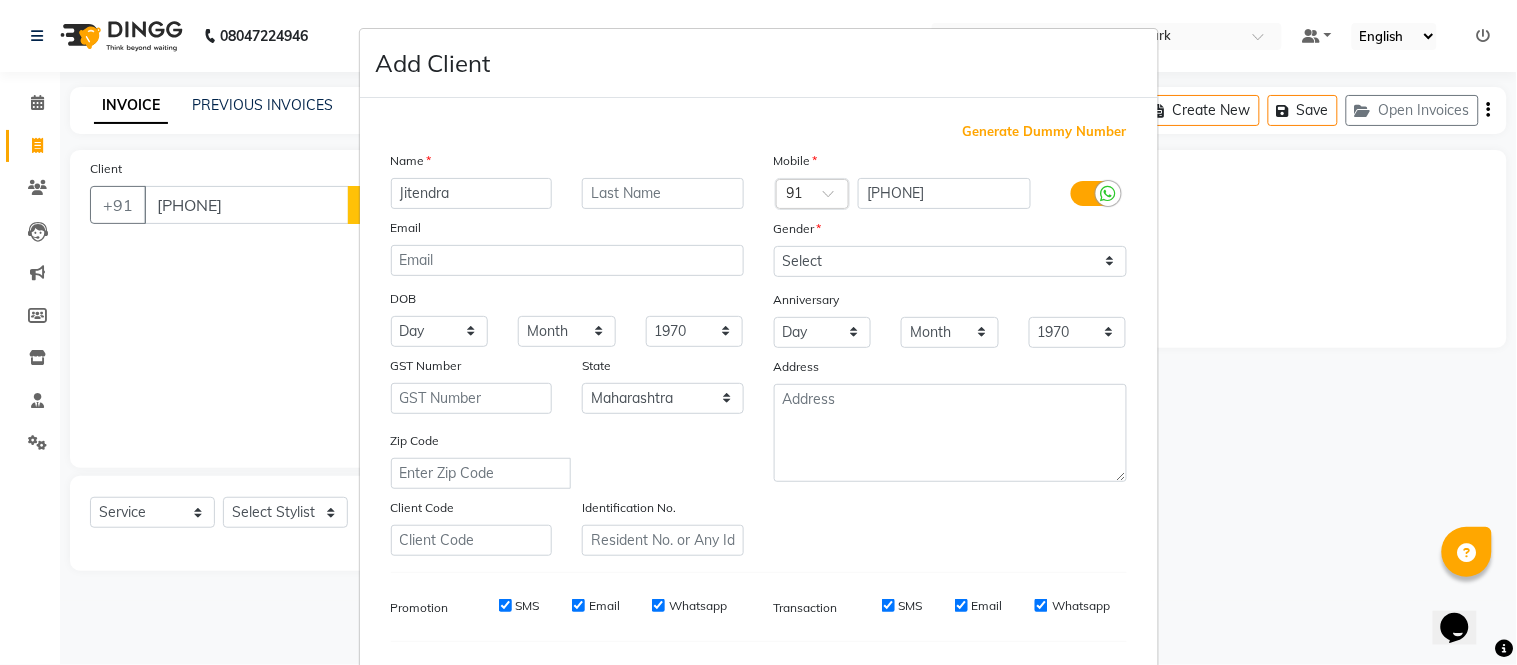 type on "Jitendra" 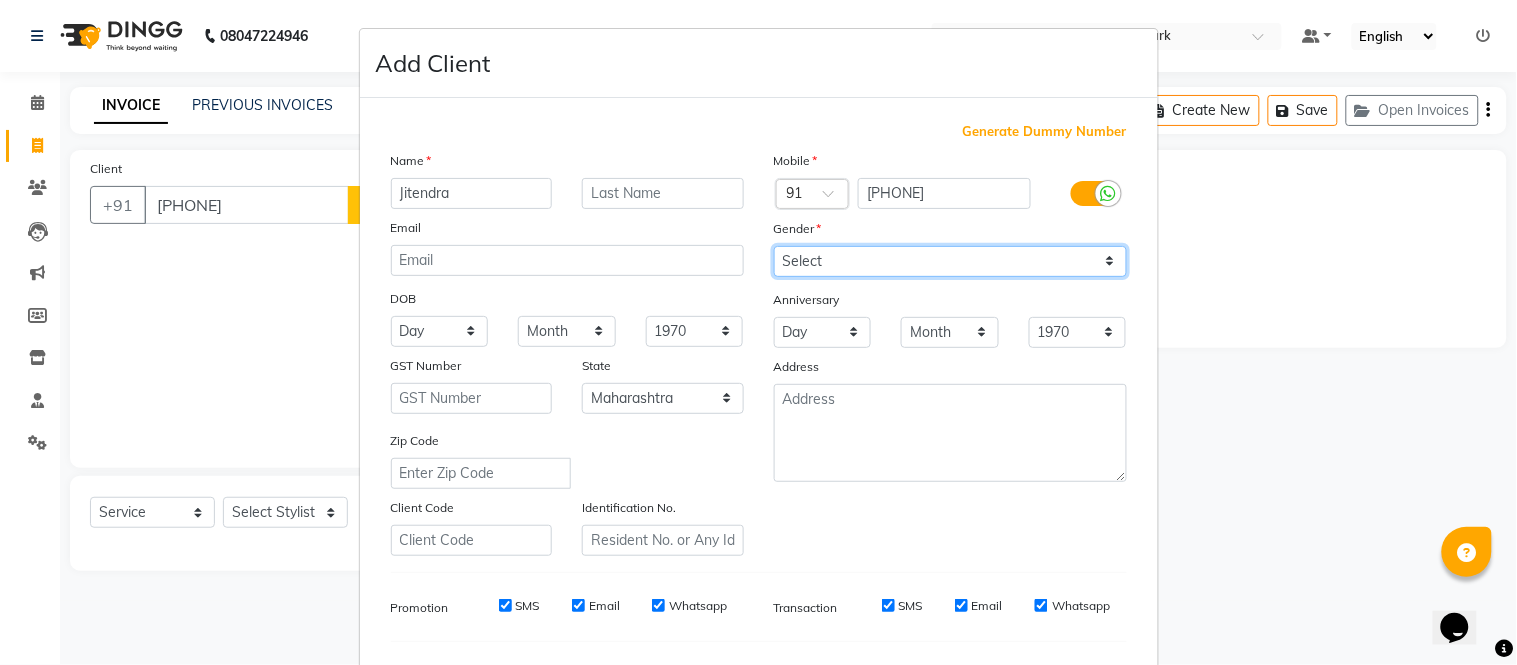 click on "Select Male Female Other Prefer Not To Say" at bounding box center (950, 261) 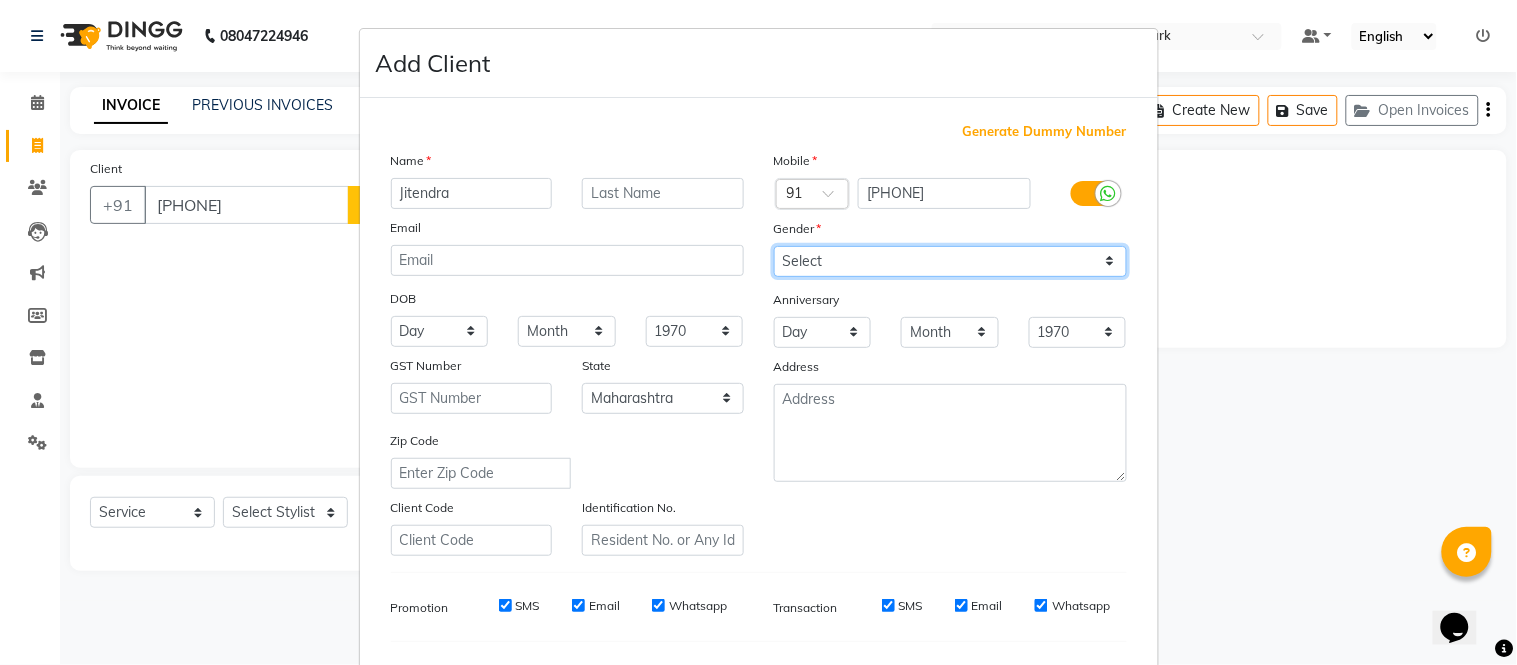 select on "male" 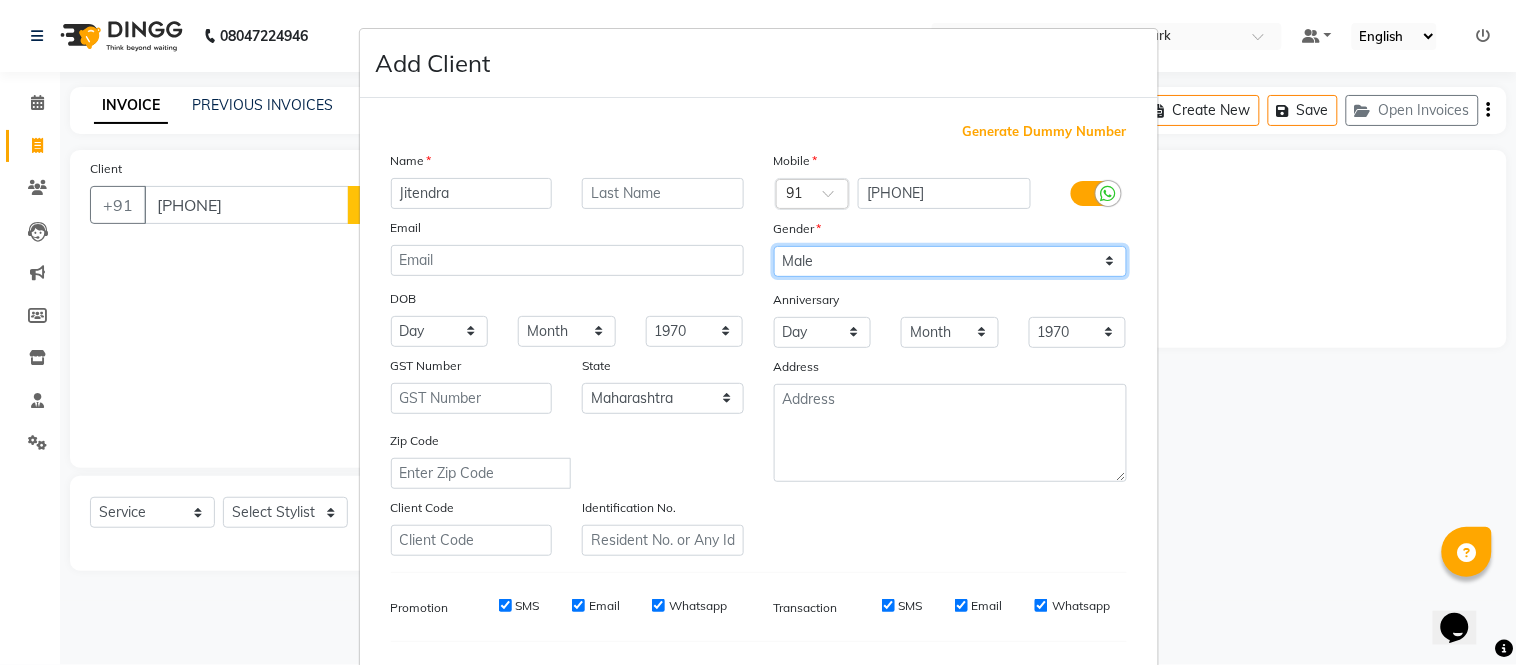 click on "Select Male Female Other Prefer Not To Say" at bounding box center (950, 261) 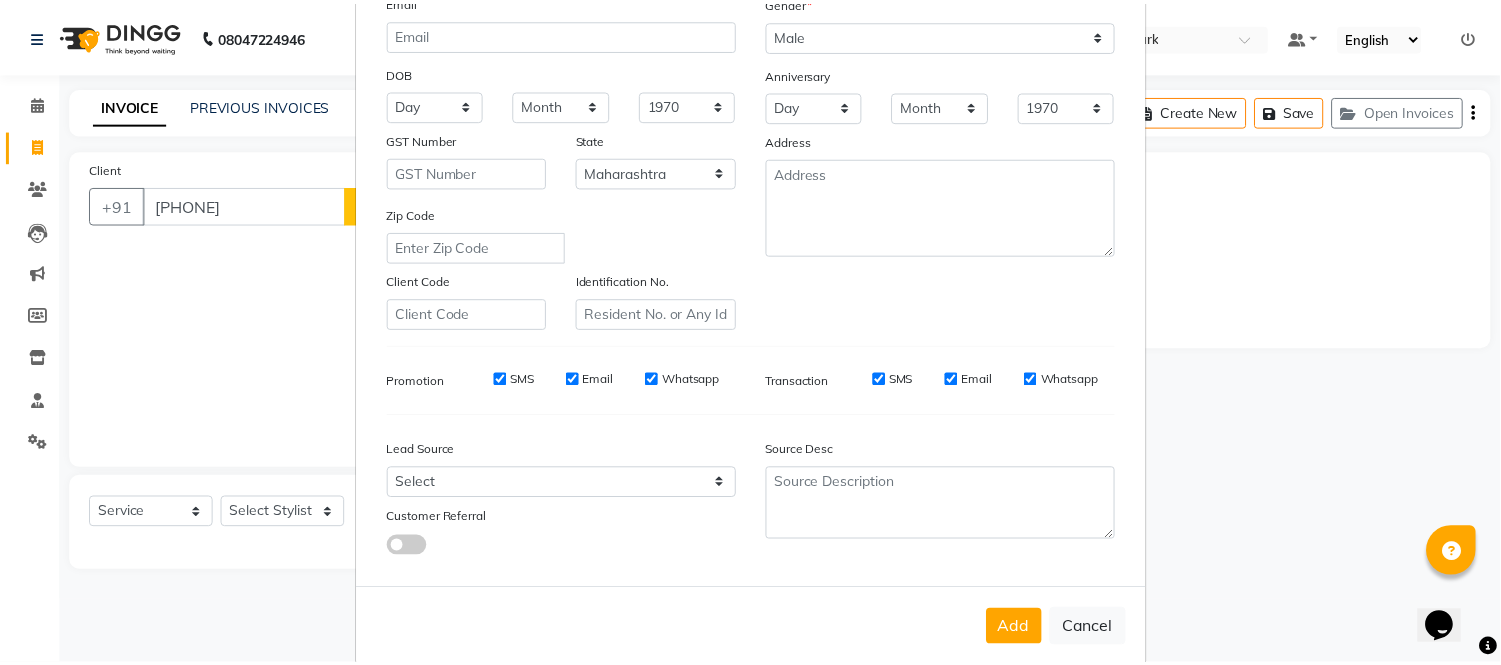 scroll, scrollTop: 258, scrollLeft: 0, axis: vertical 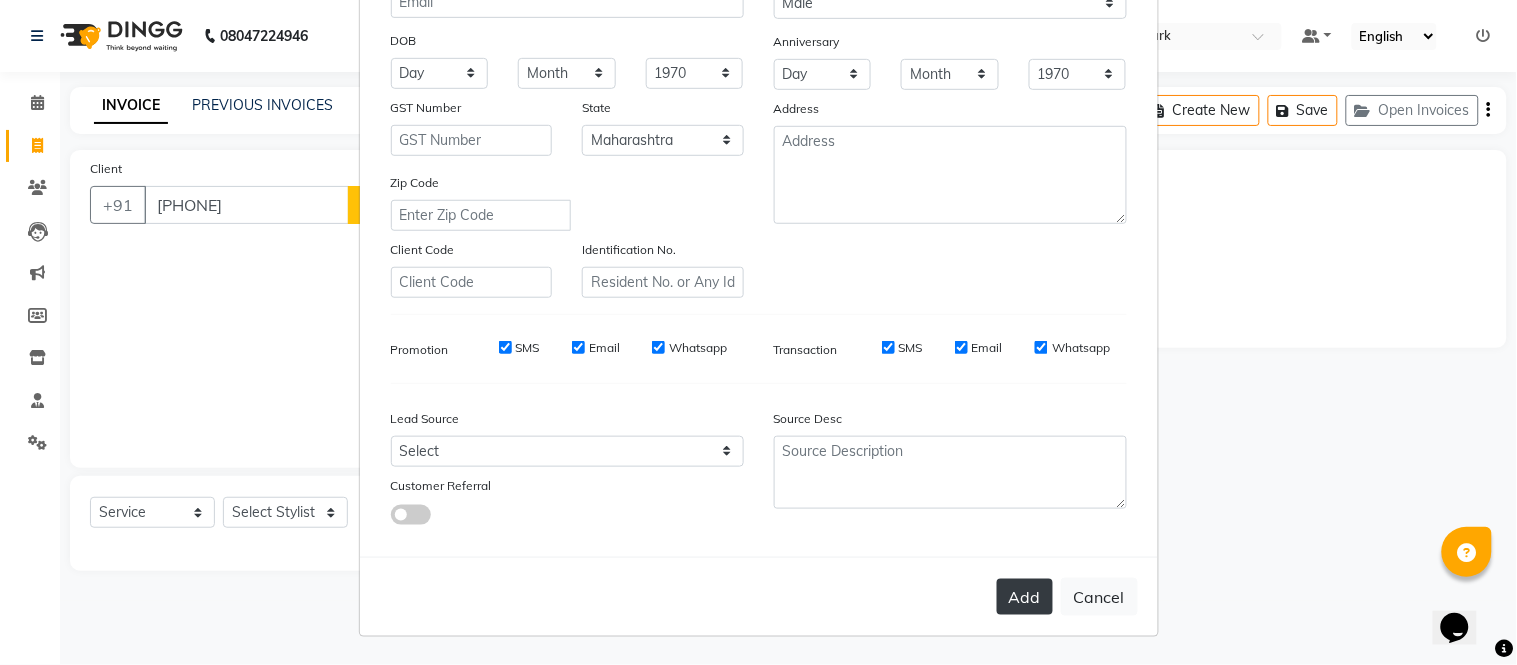 click on "Add" at bounding box center (1025, 597) 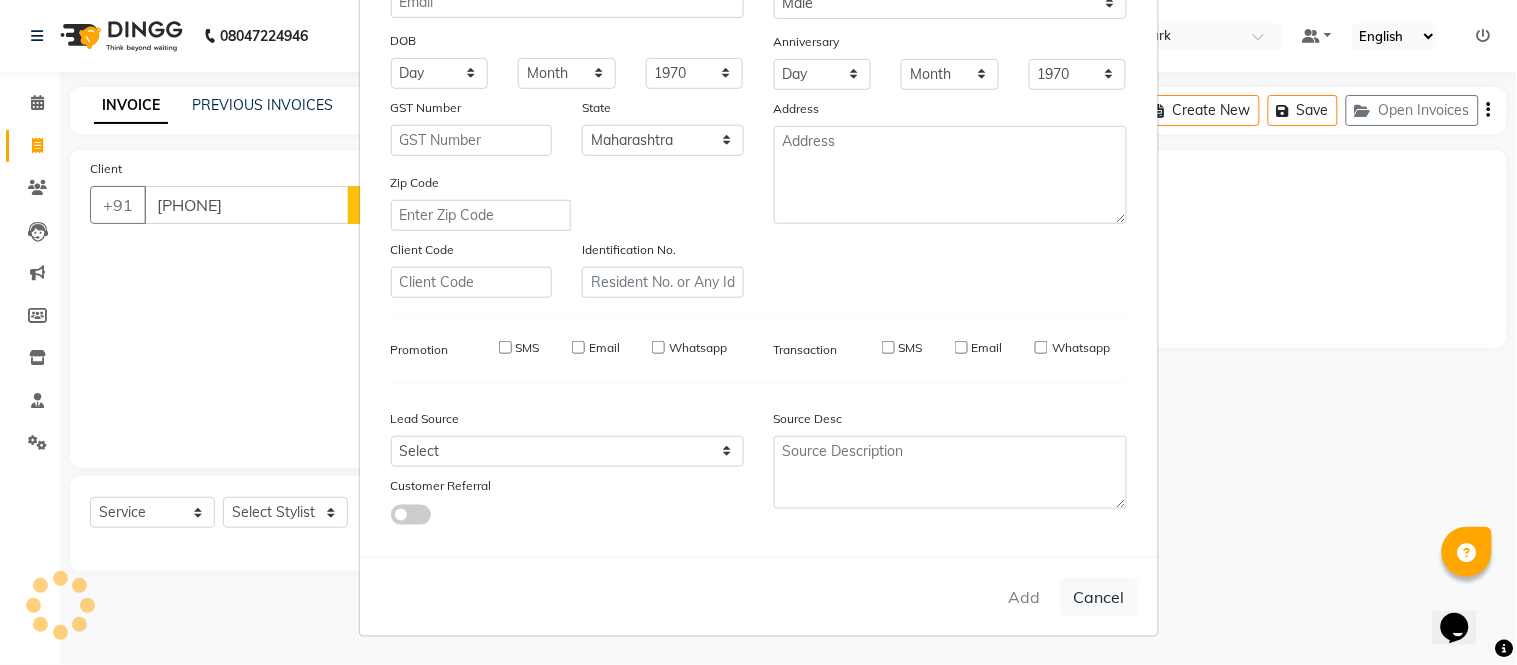 type 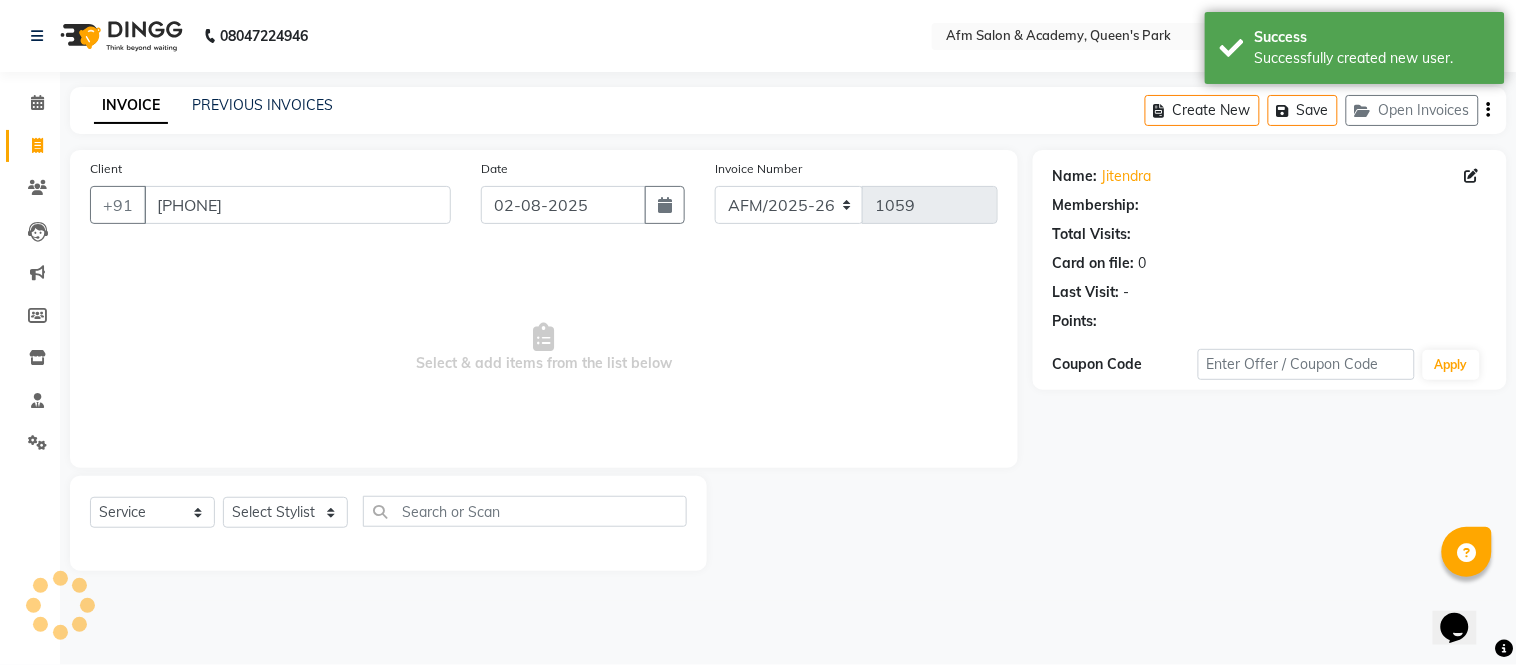 select on "1: Object" 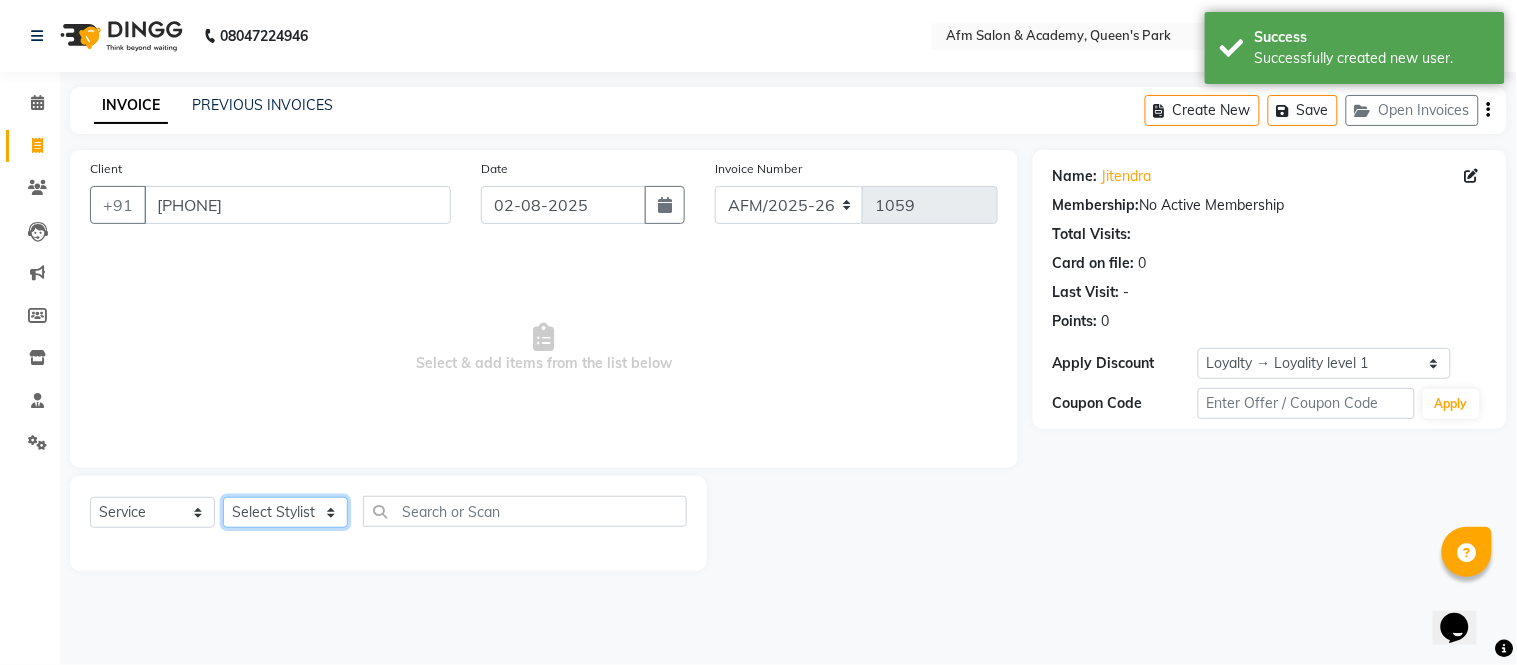 click on "Select Stylist AFM [FIRST] [FIRST] [LAST] [FIRST] [FIRST] [FIRST] [FIRST] [FIRST] [FIRST] [FIRST] [FIRST] [FIRST] [FIRST] [FIRST]" 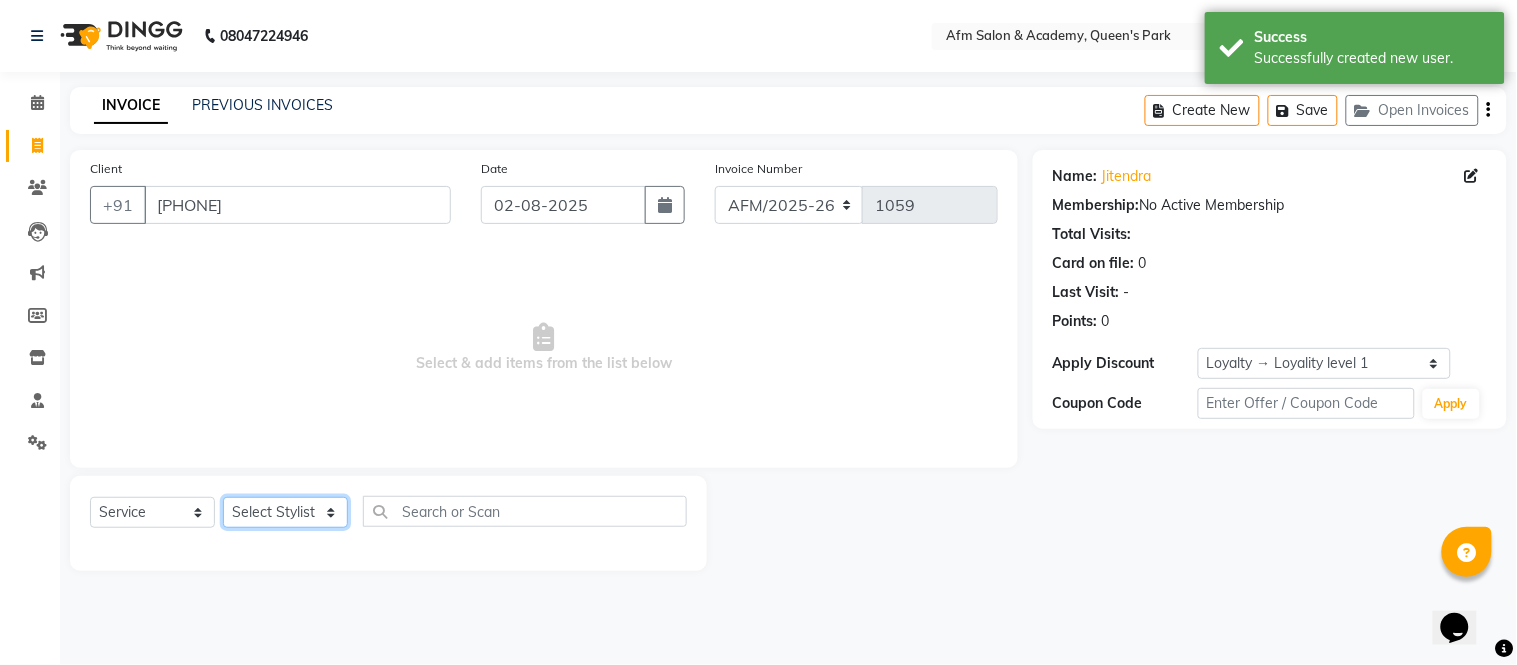 select on "45538" 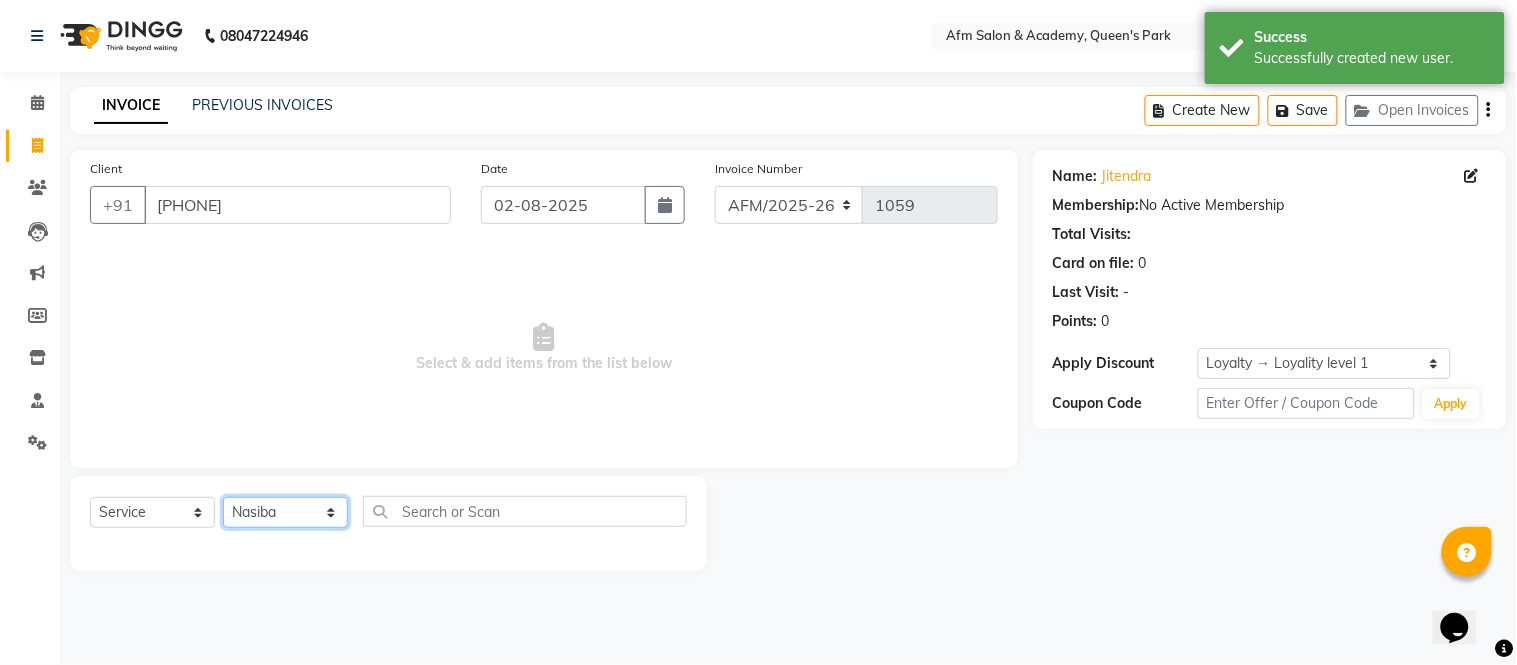 click on "Select Stylist AFM [FIRST] [FIRST] [LAST] [FIRST] [FIRST] [FIRST] [FIRST] [FIRST] [FIRST] [FIRST] [FIRST] [FIRST] [FIRST] [FIRST]" 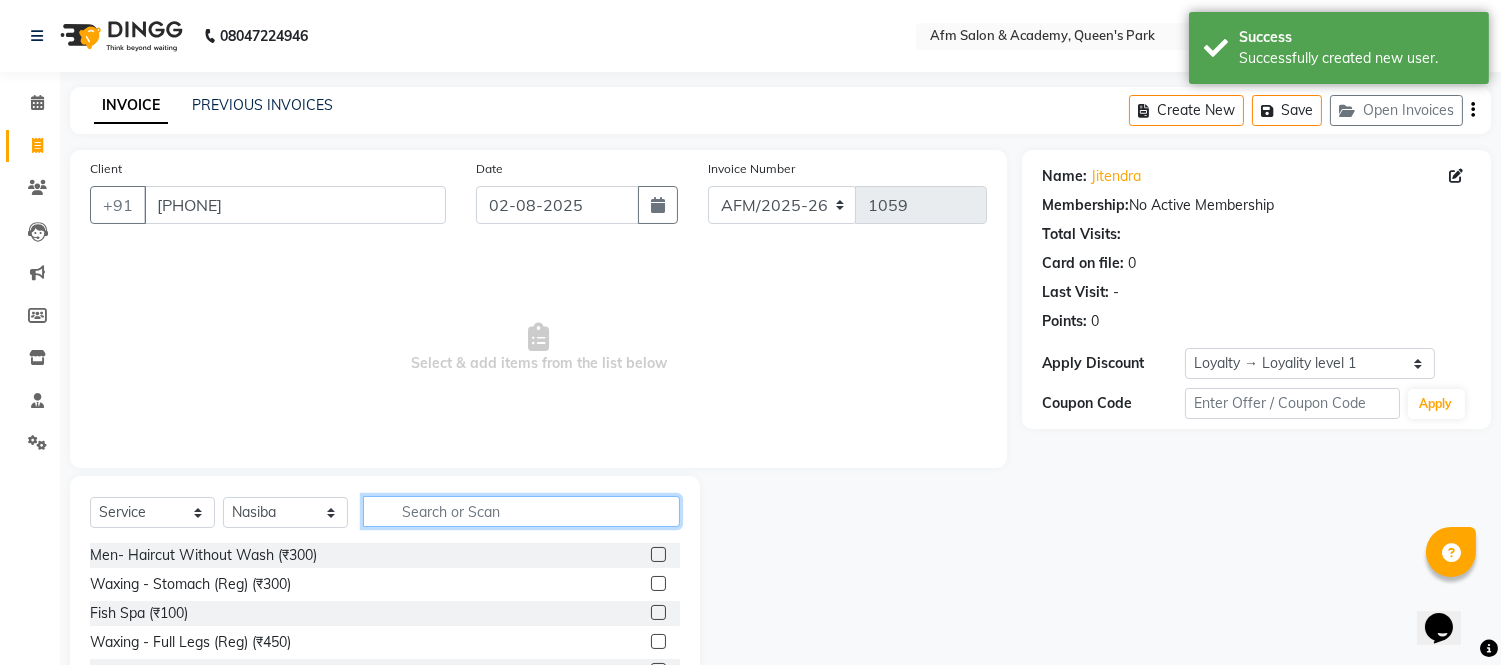 click 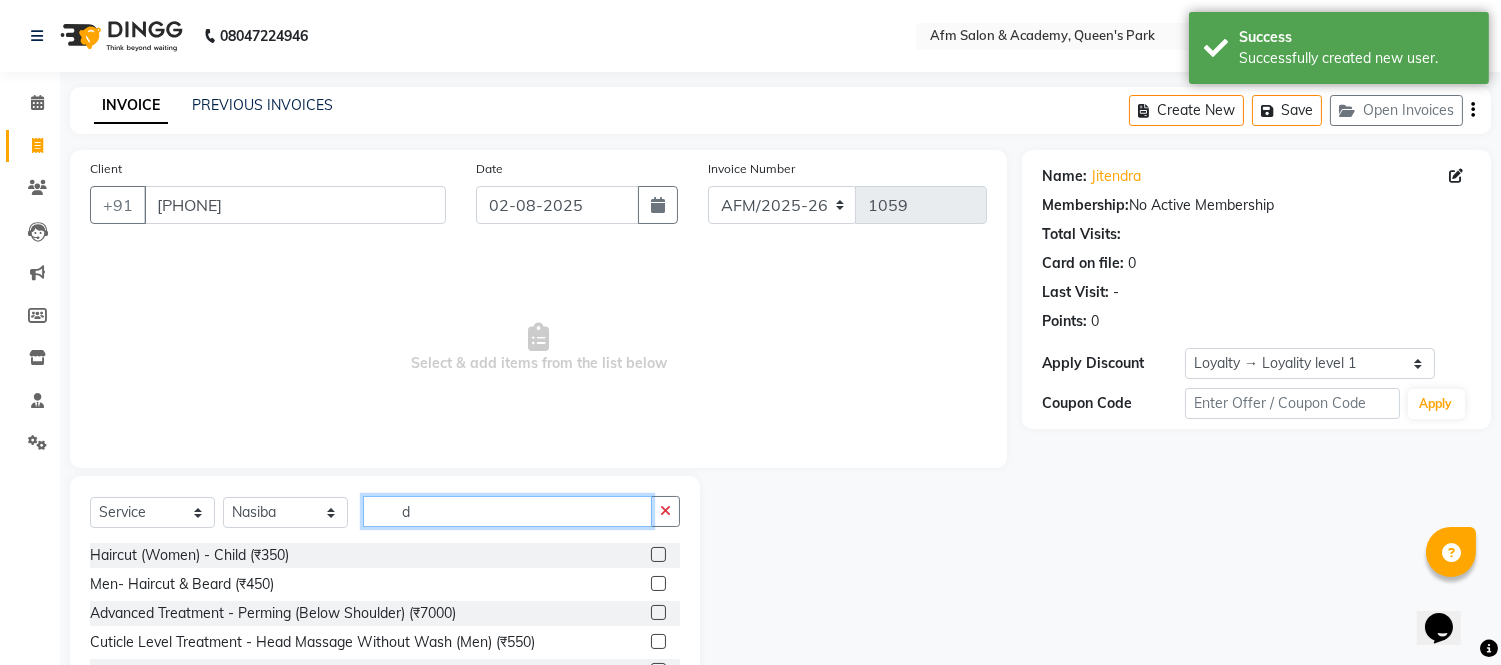 type on "d" 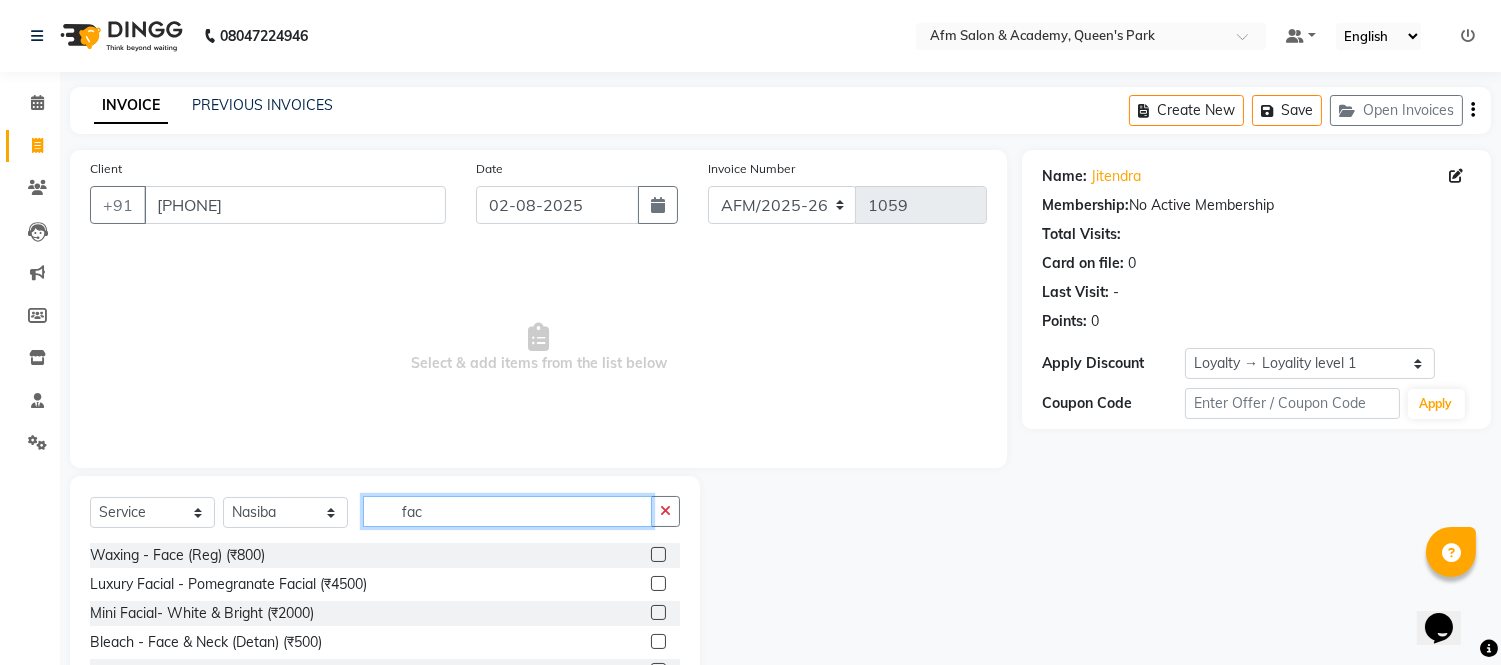 type on "fac" 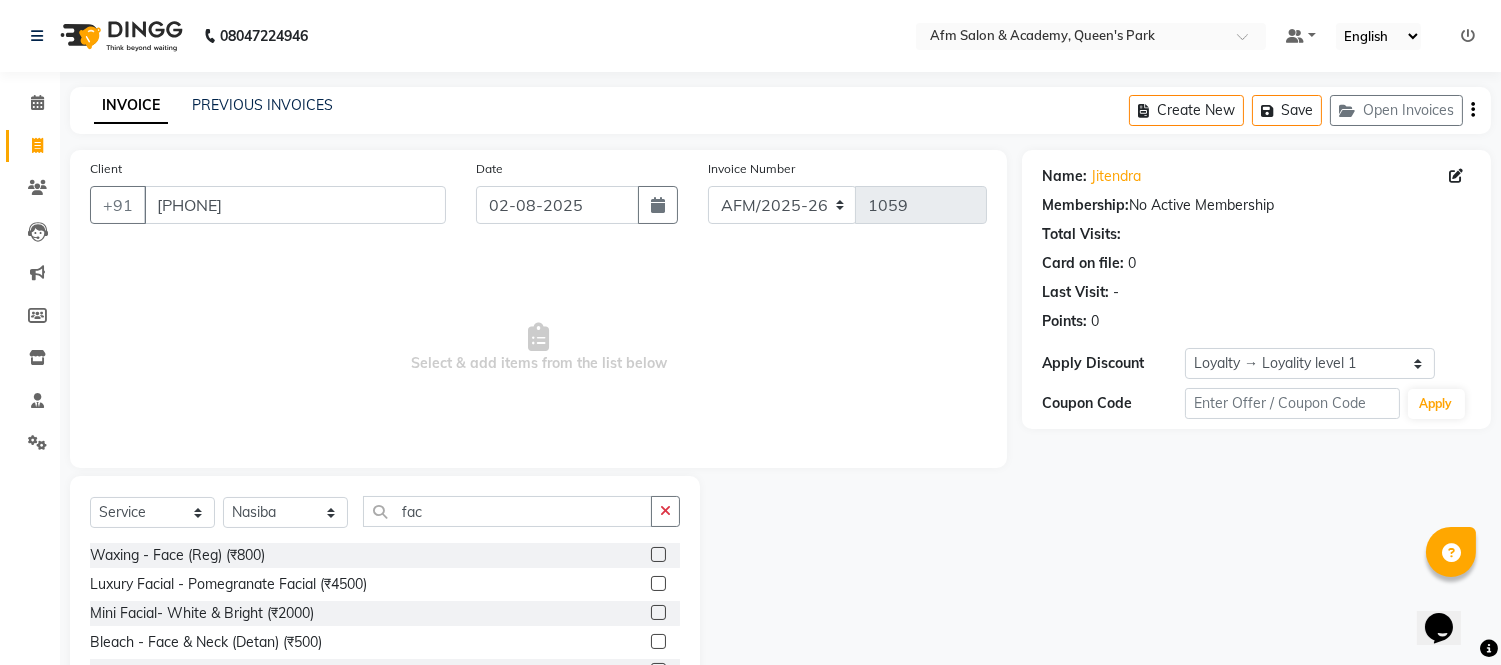 click 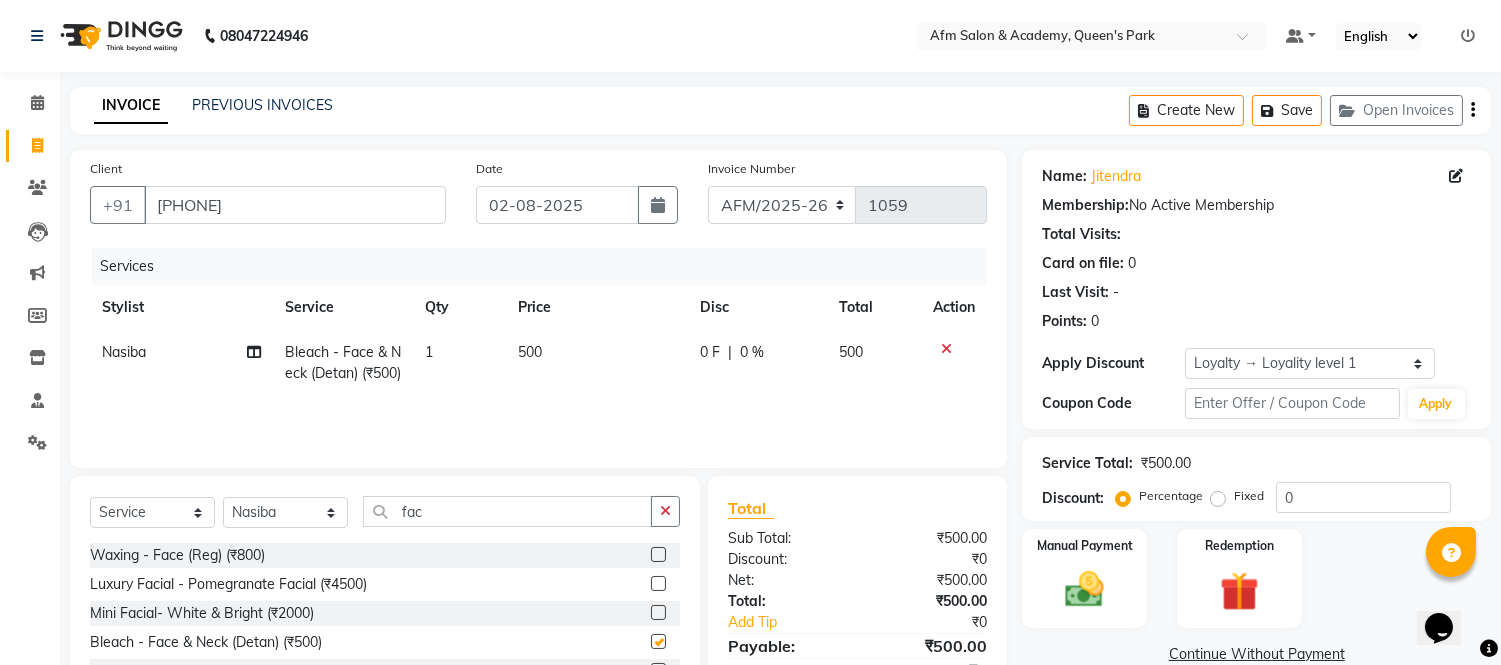 checkbox on "false" 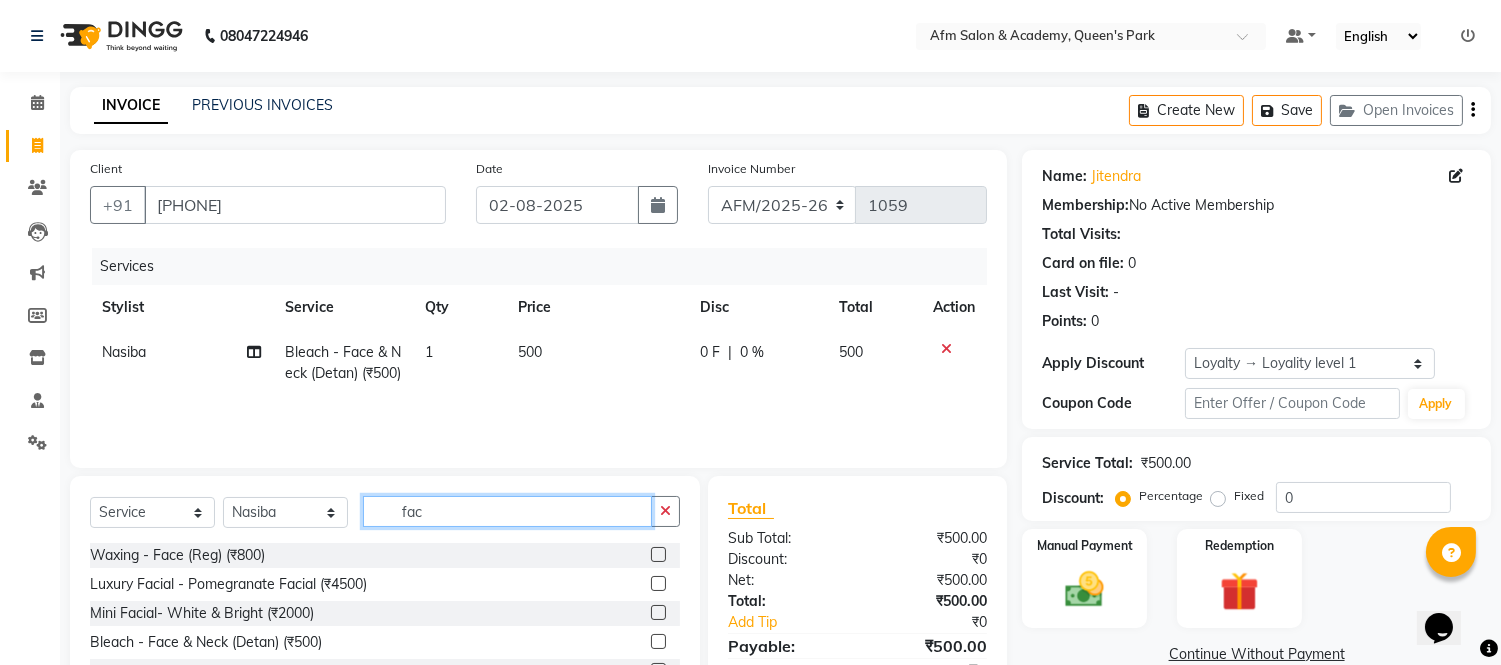 click on "fac" 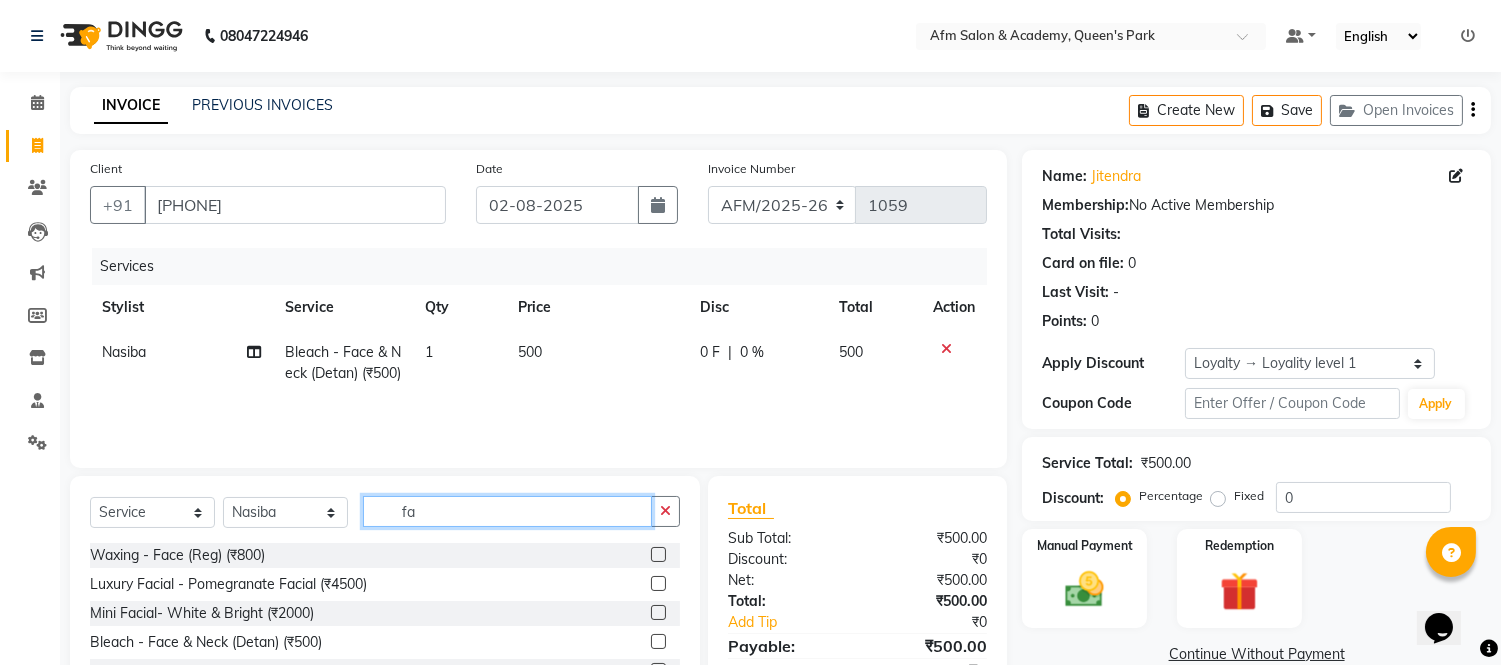 type on "f" 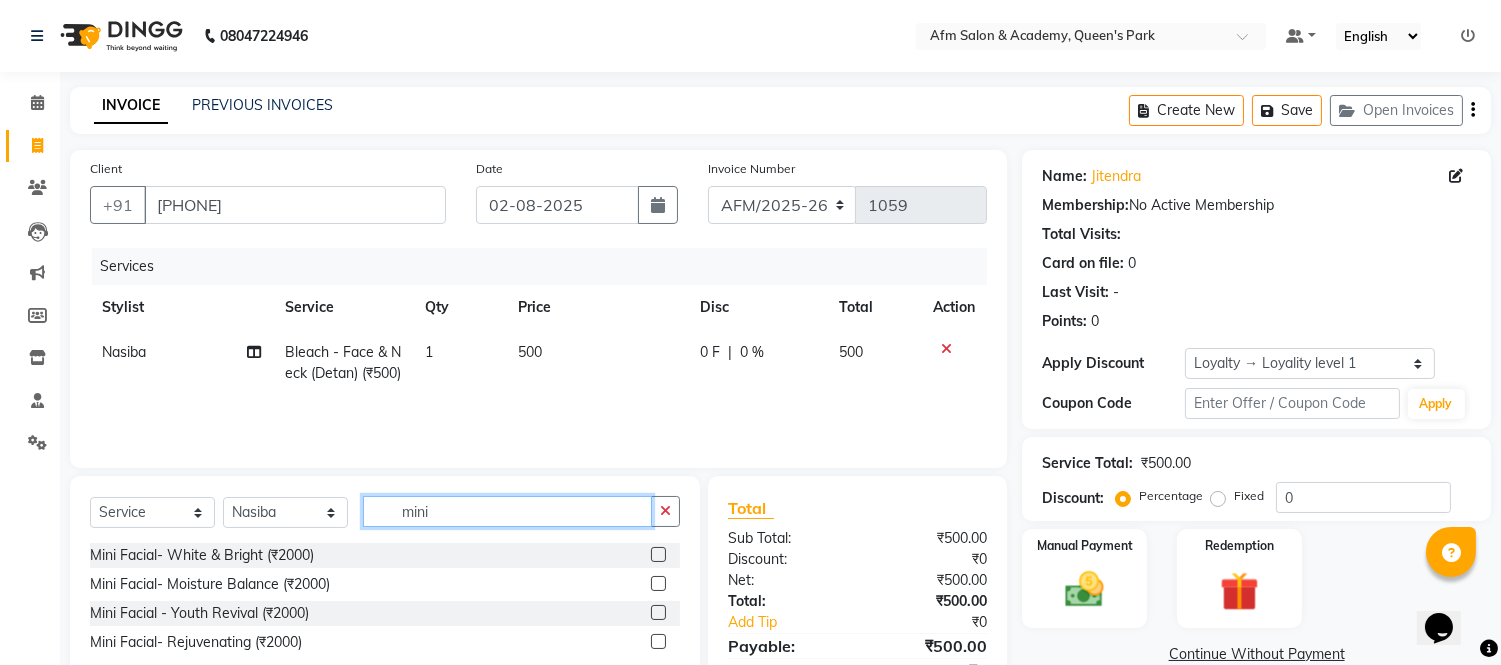 type on "mini" 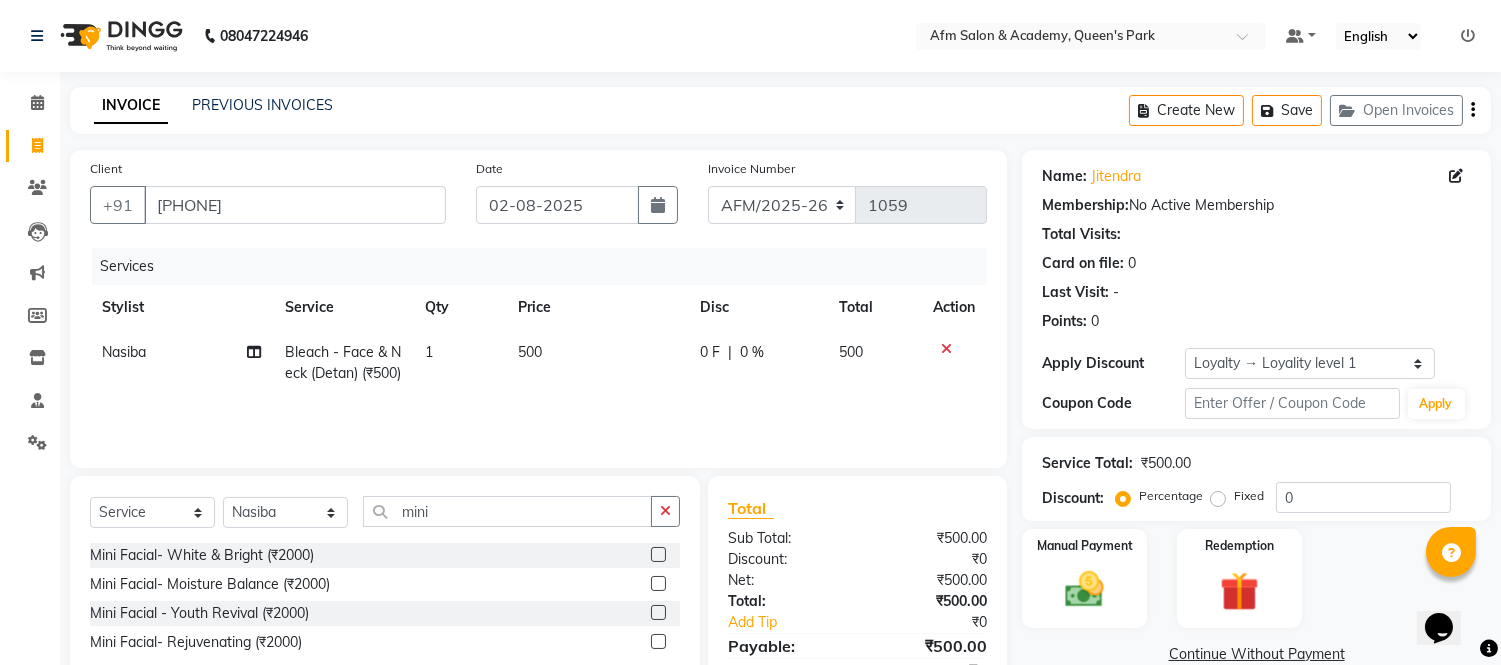click 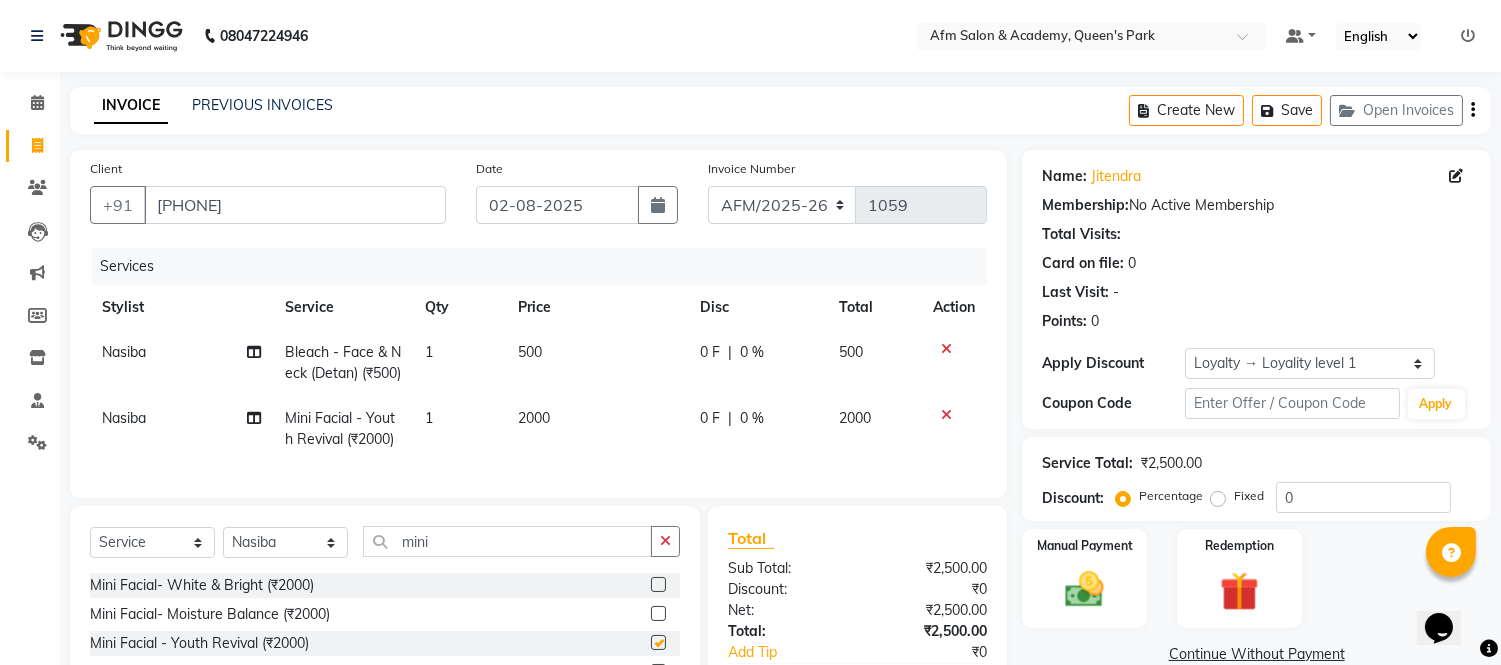 checkbox on "false" 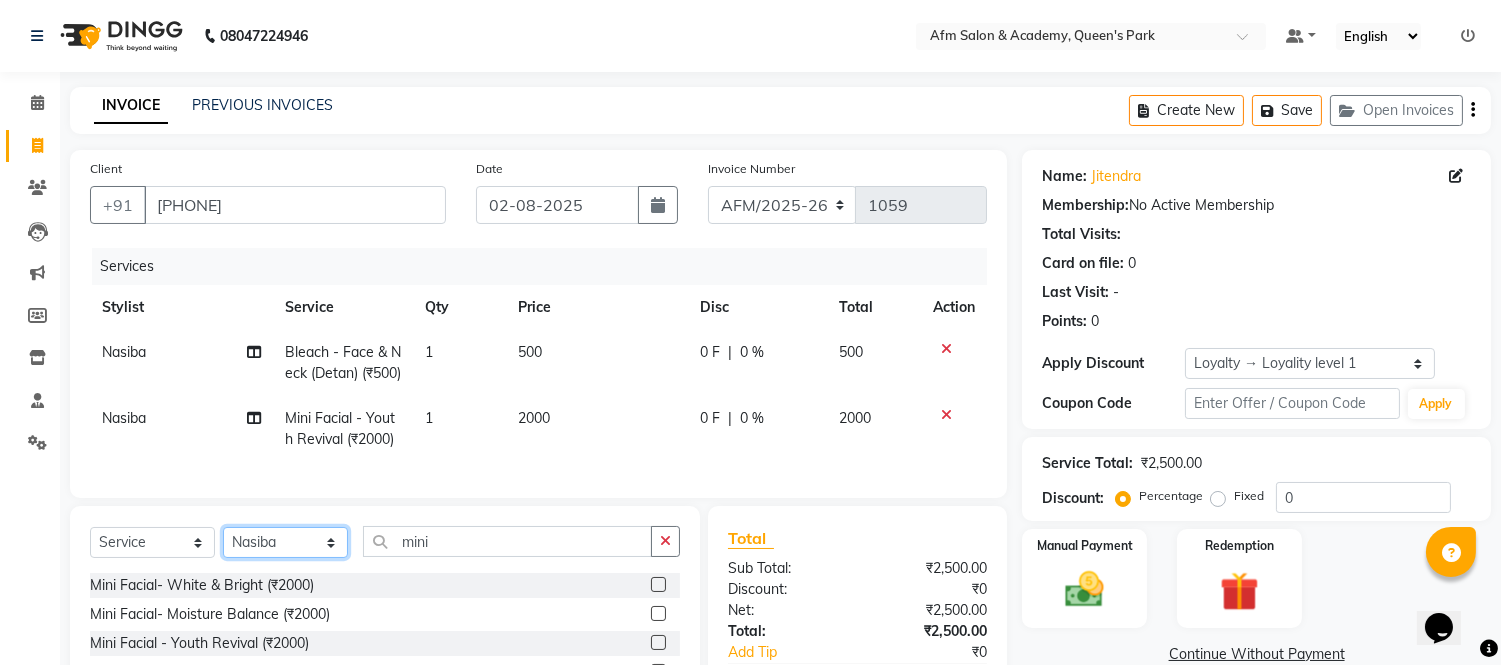 click on "Select Stylist AFM [FIRST] [FIRST] [LAST] [FIRST] [FIRST] [FIRST] [FIRST] [FIRST] [FIRST] [FIRST] [FIRST] [FIRST] [FIRST] [FIRST]" 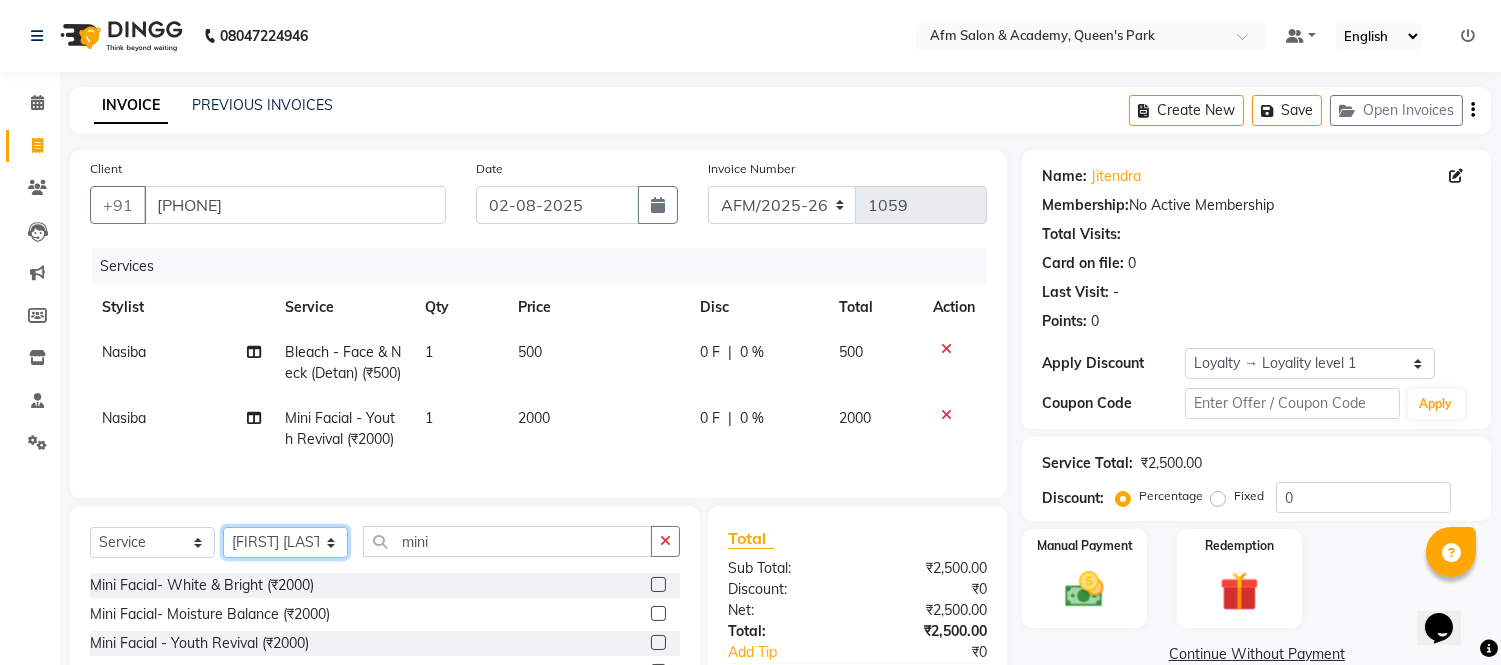 click on "Select Stylist AFM [FIRST] [FIRST] [LAST] [FIRST] [FIRST] [FIRST] [FIRST] [FIRST] [FIRST] [FIRST] [FIRST] [FIRST] [FIRST] [FIRST]" 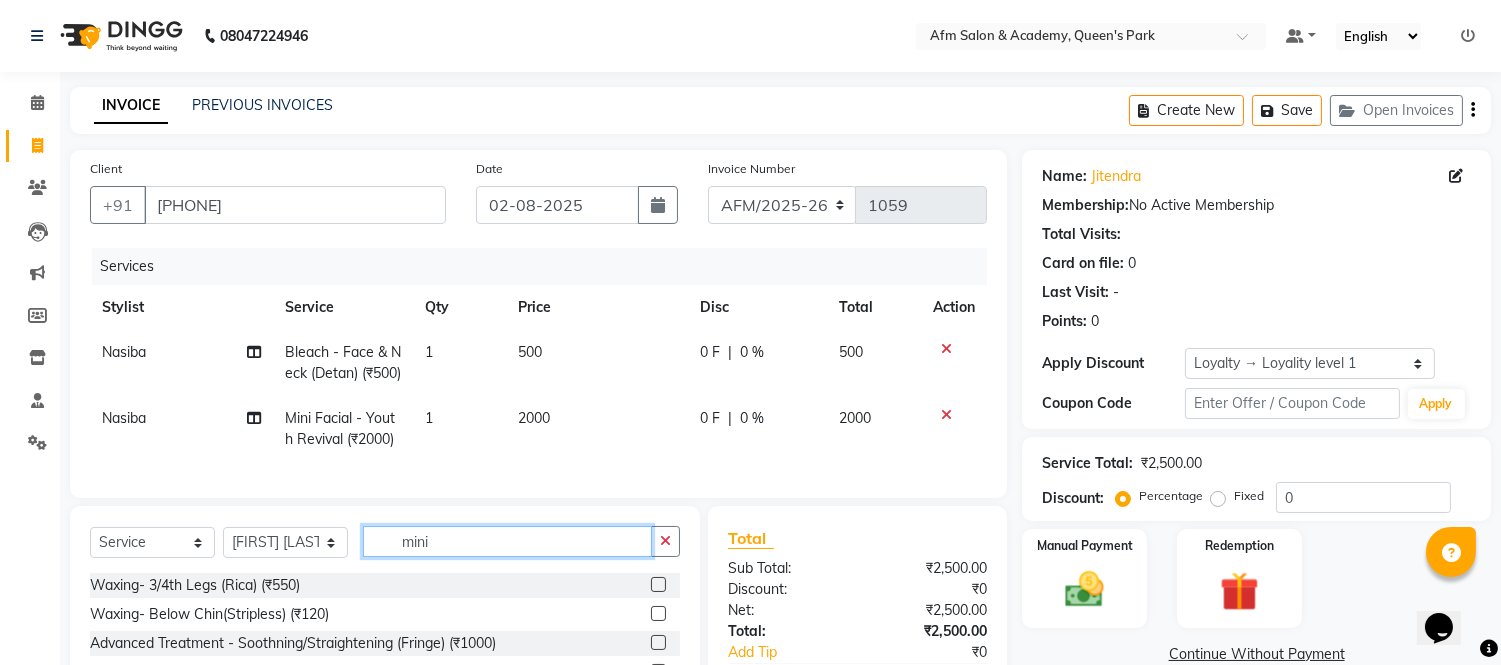 click on "mini" 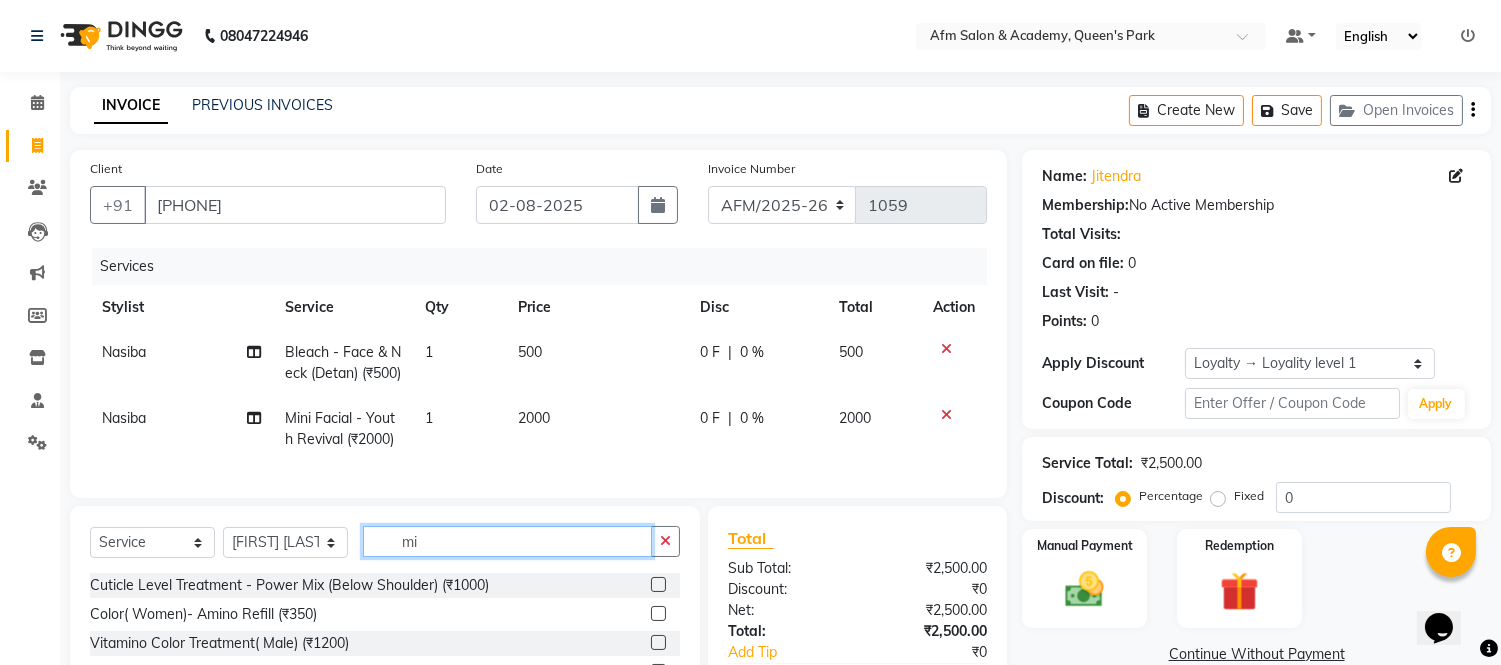 type on "m" 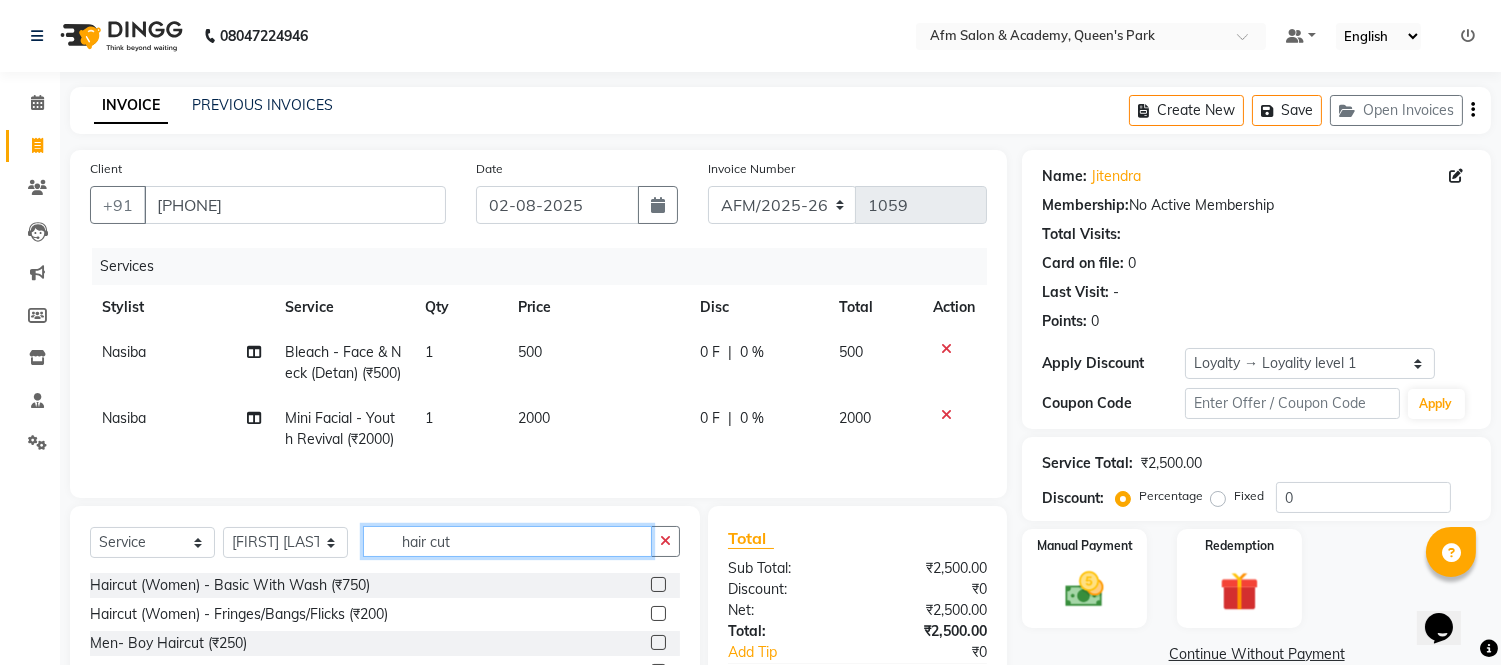 scroll, scrollTop: 203, scrollLeft: 0, axis: vertical 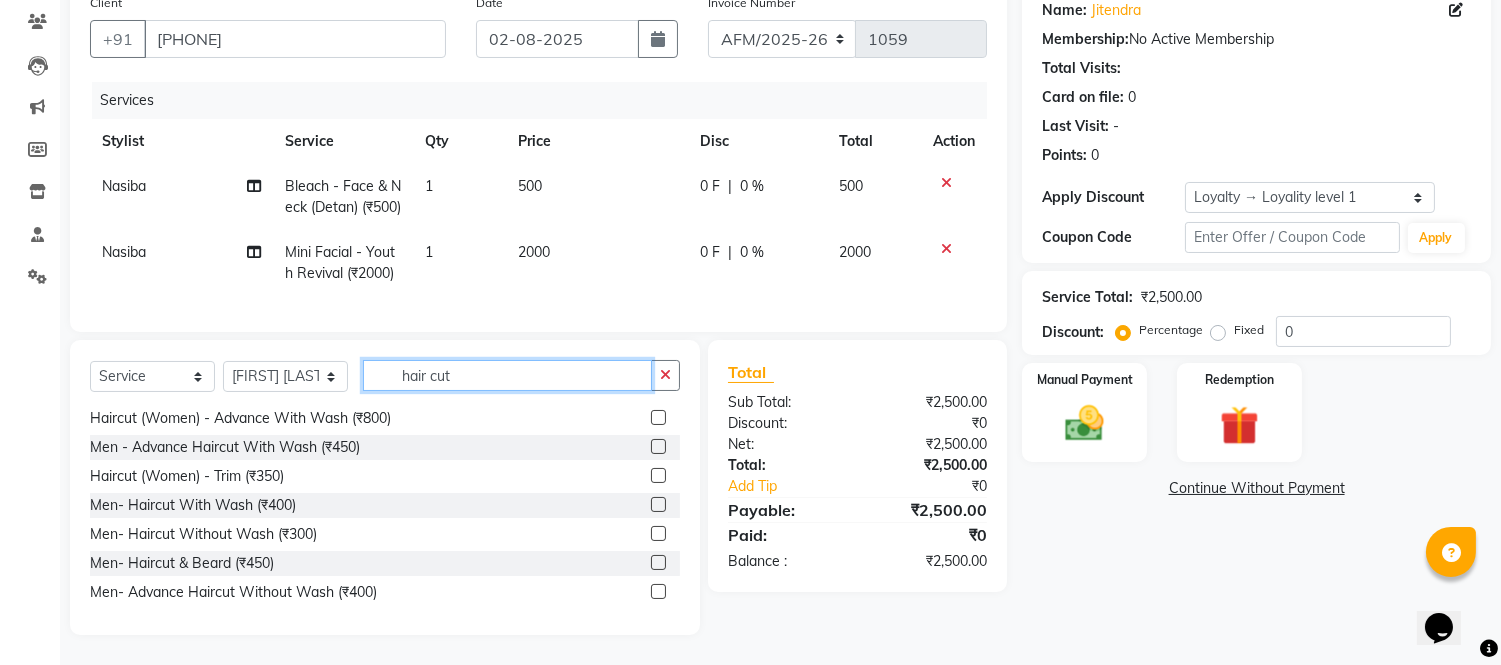 type on "hair cut" 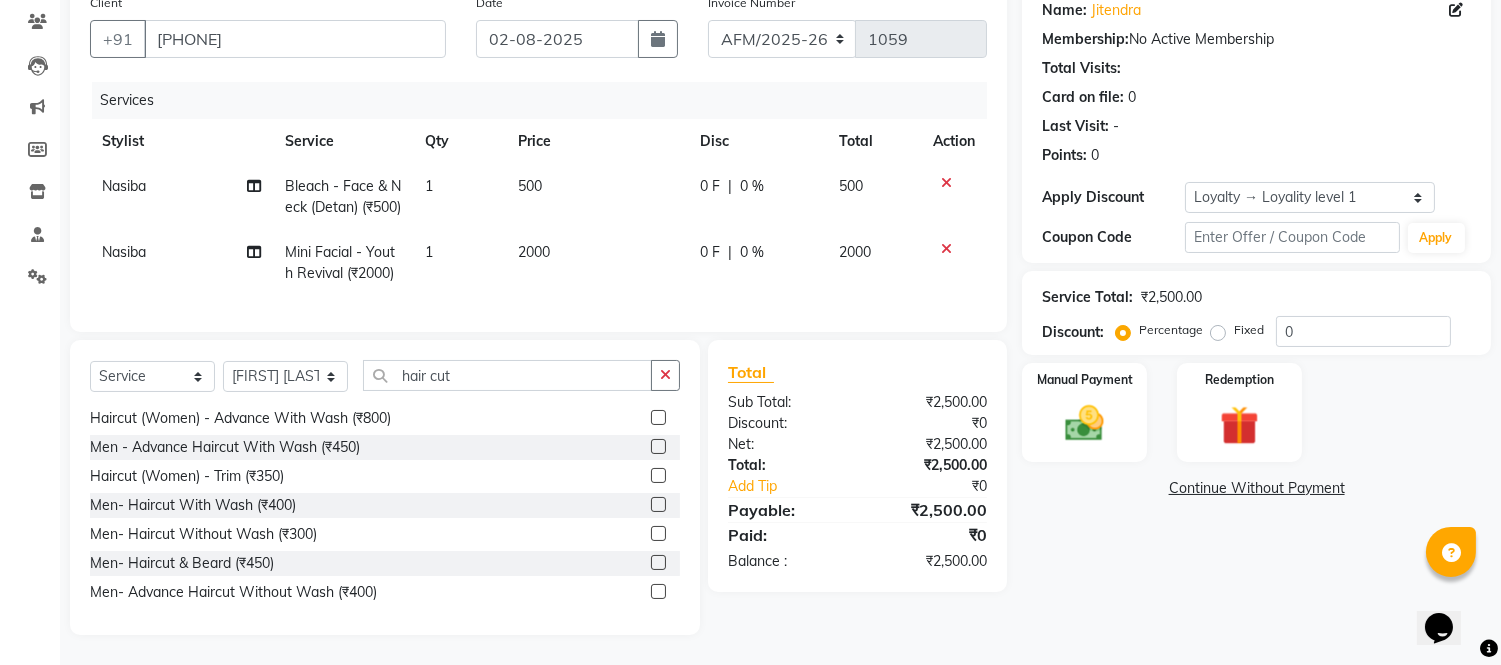 click 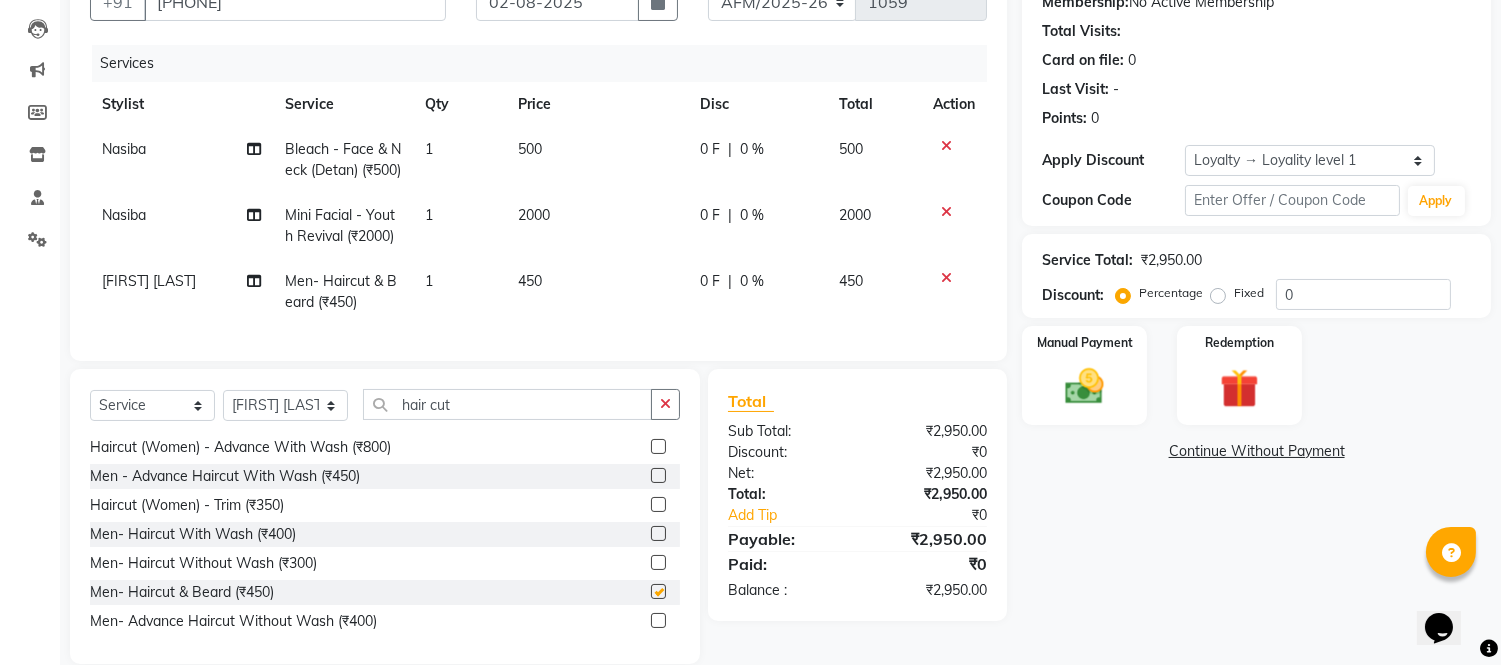 checkbox on "false" 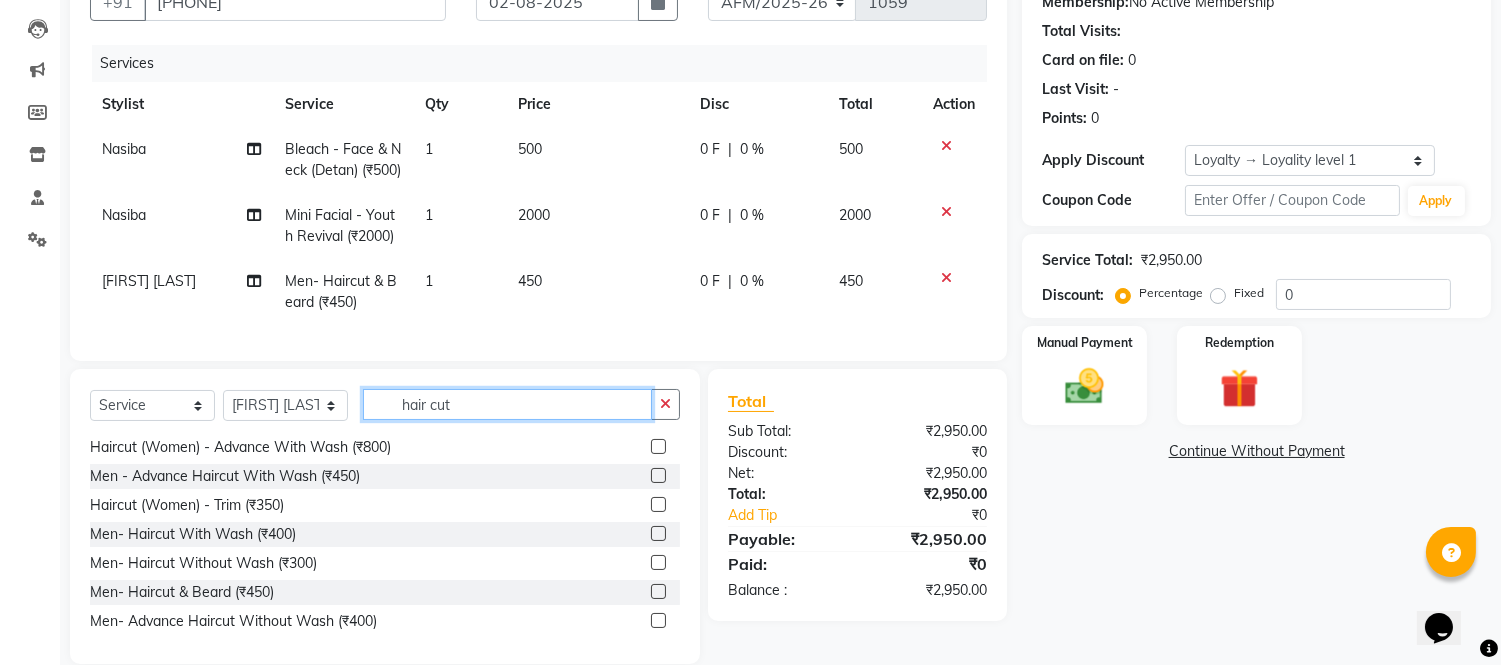 click on "hair cut" 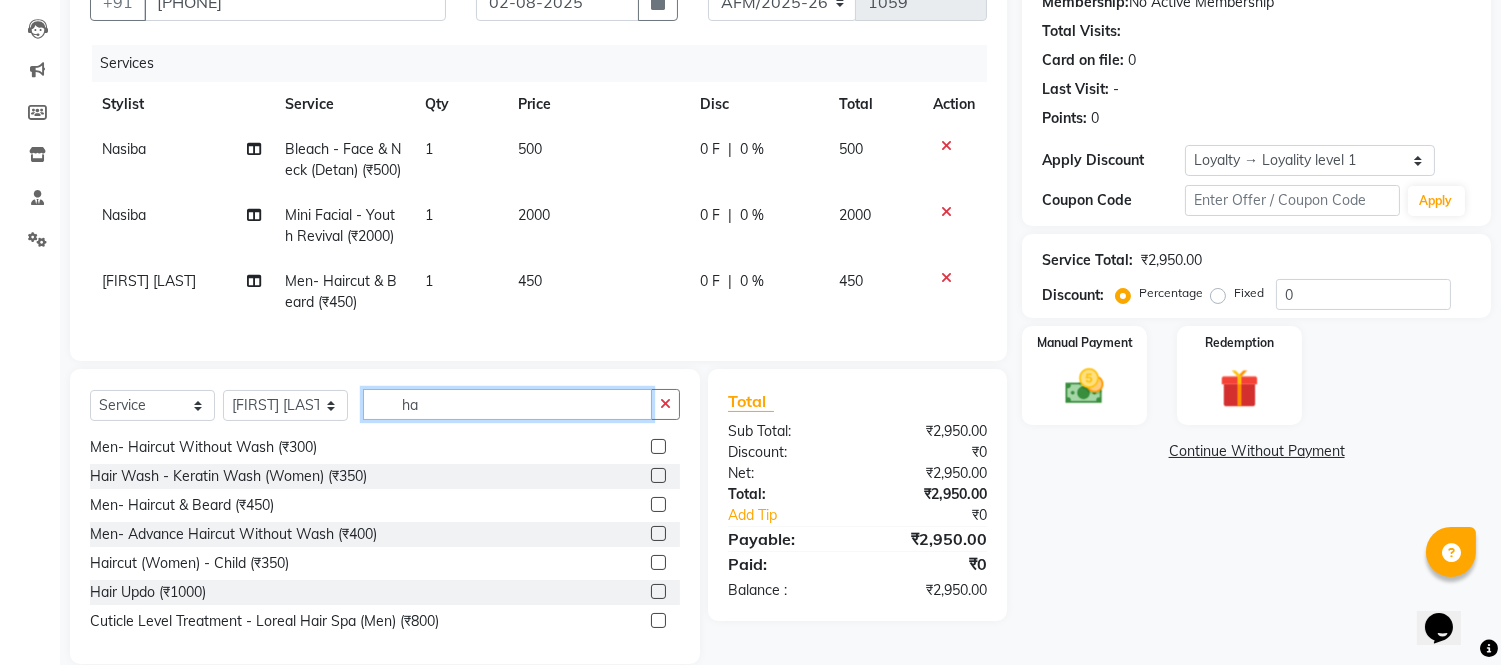 type on "h" 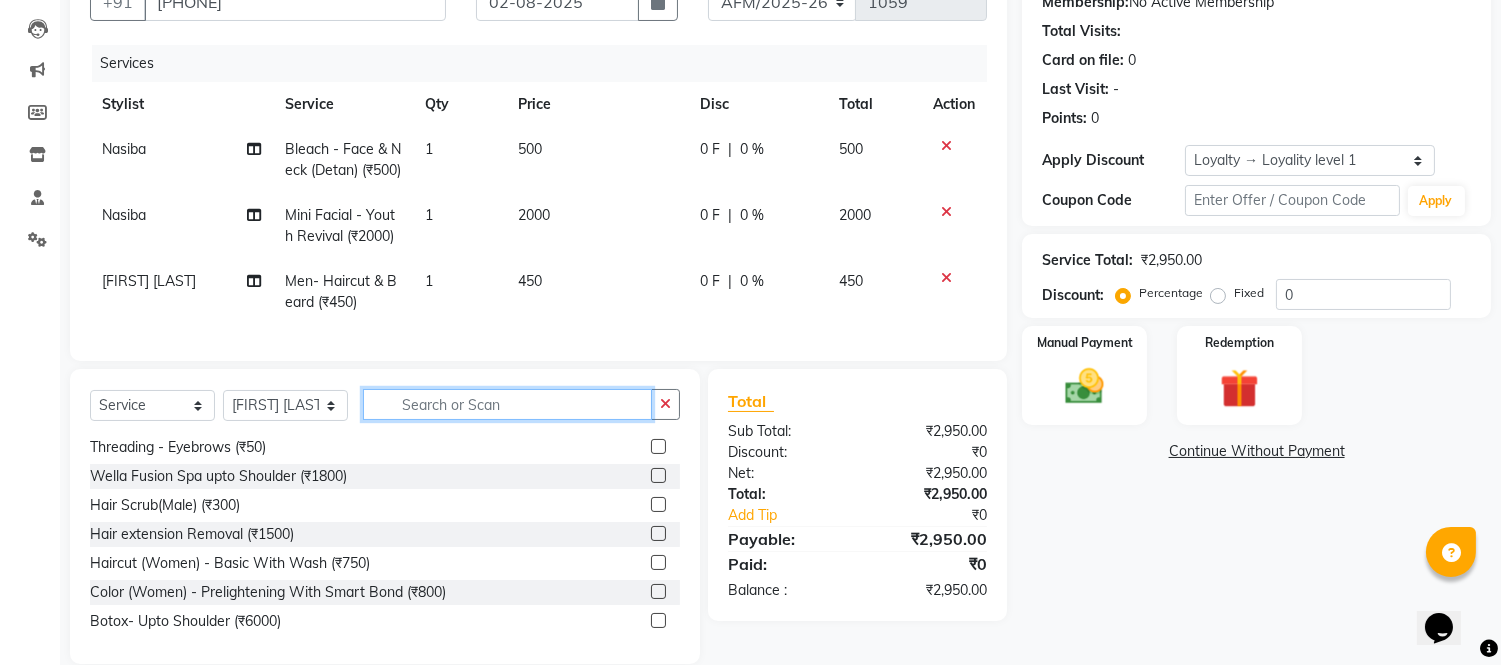 scroll, scrollTop: 900, scrollLeft: 0, axis: vertical 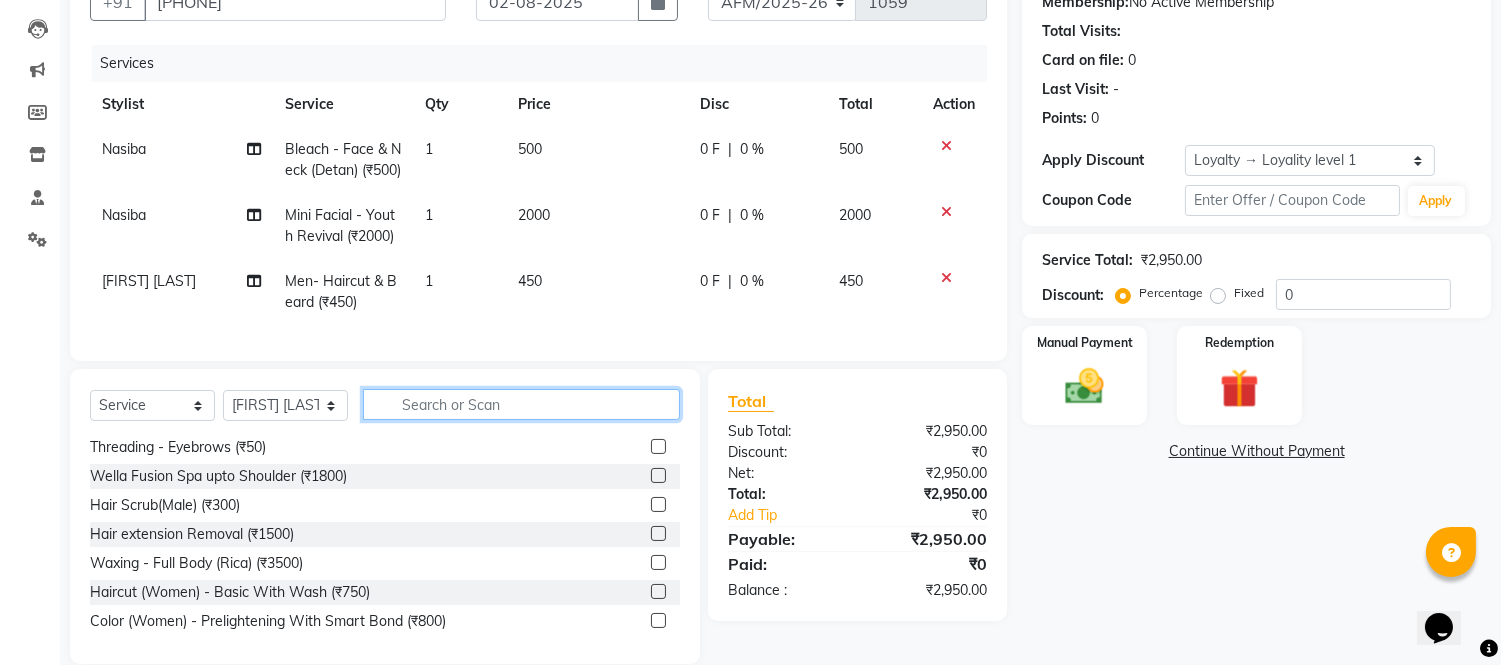 type on "k" 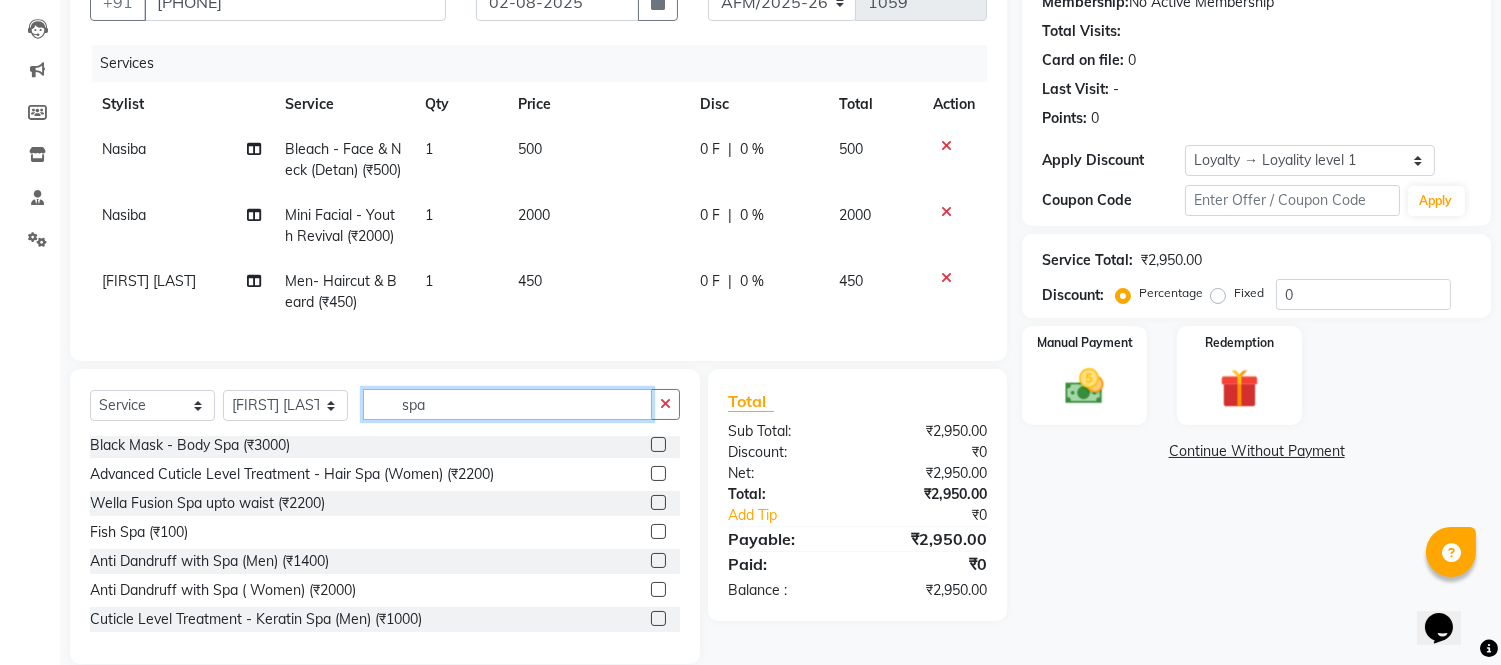 scroll, scrollTop: 222, scrollLeft: 0, axis: vertical 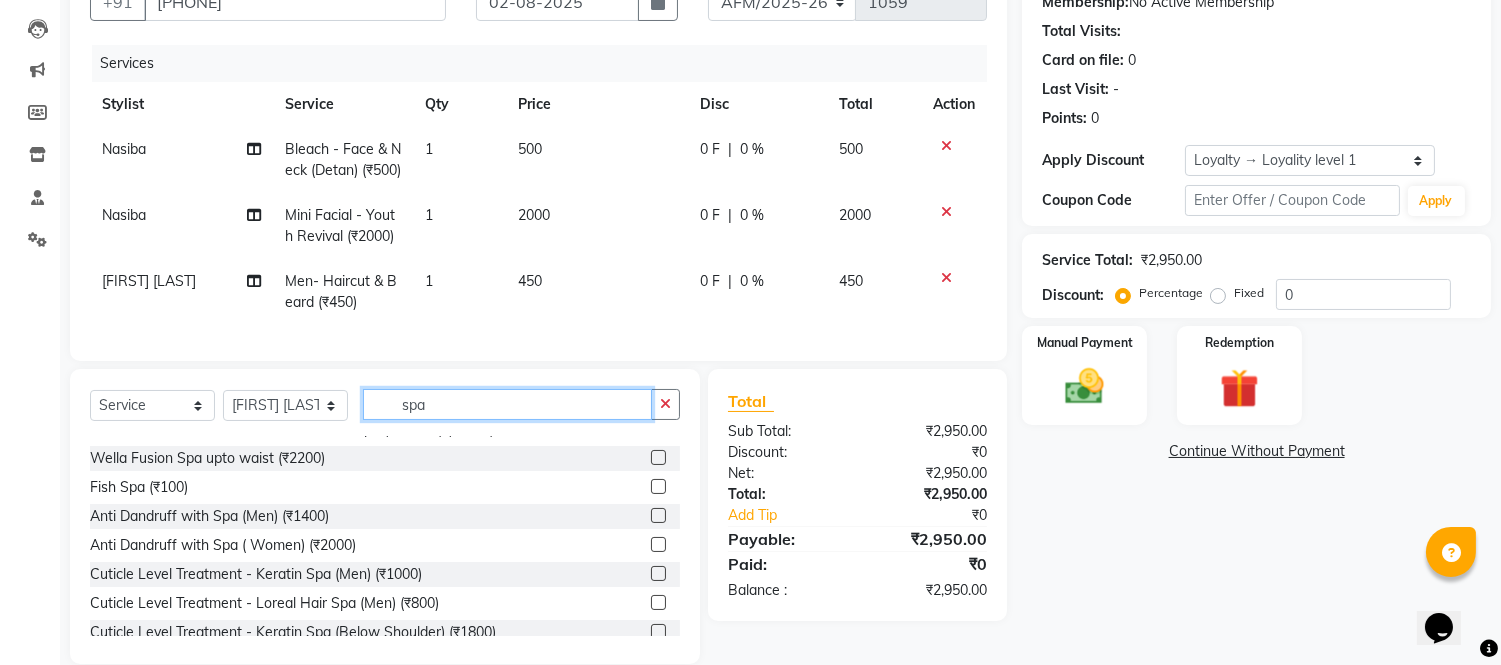 type on "spa" 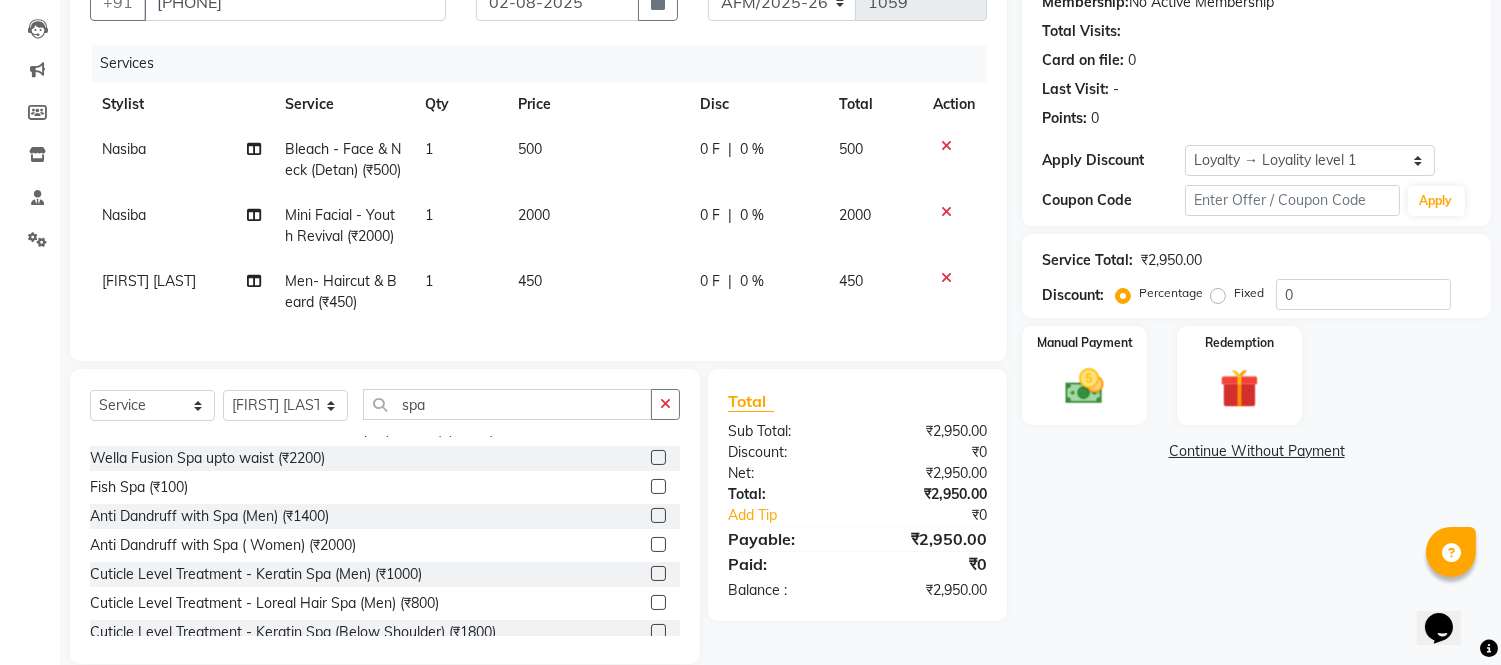 click 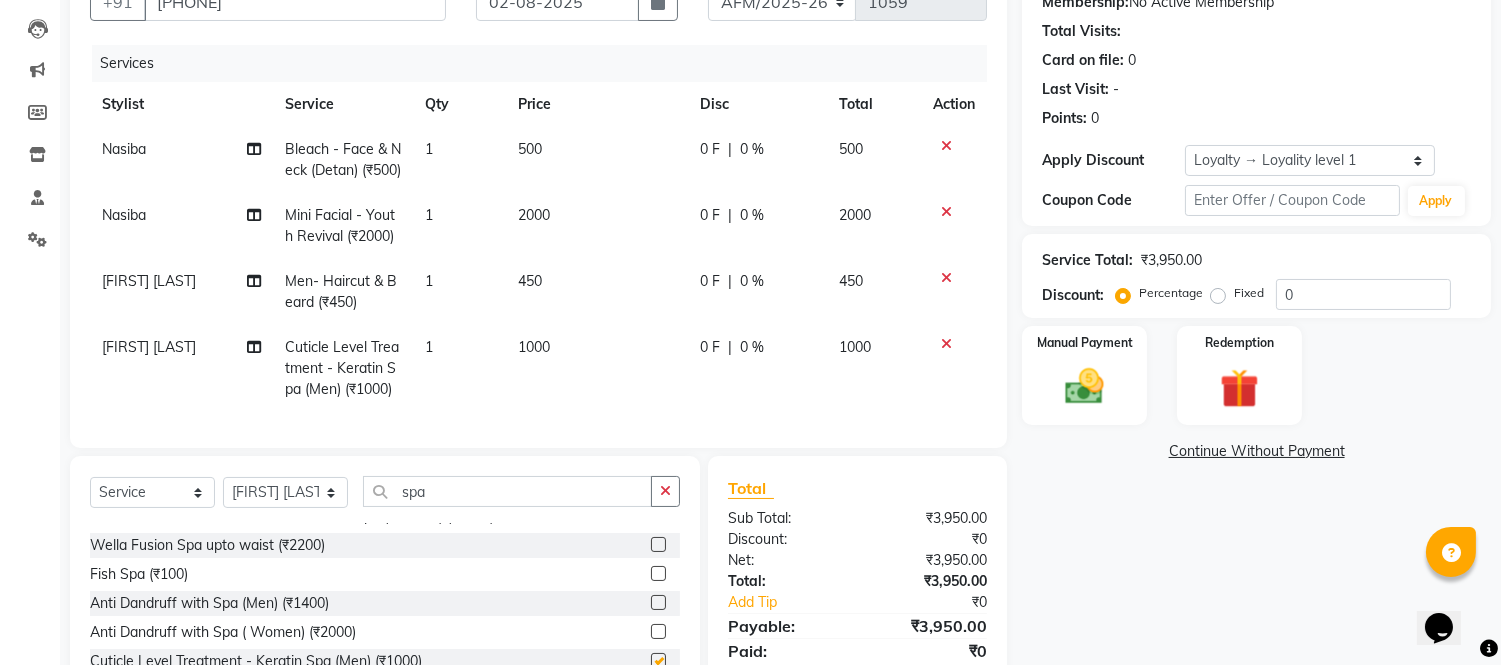checkbox on "false" 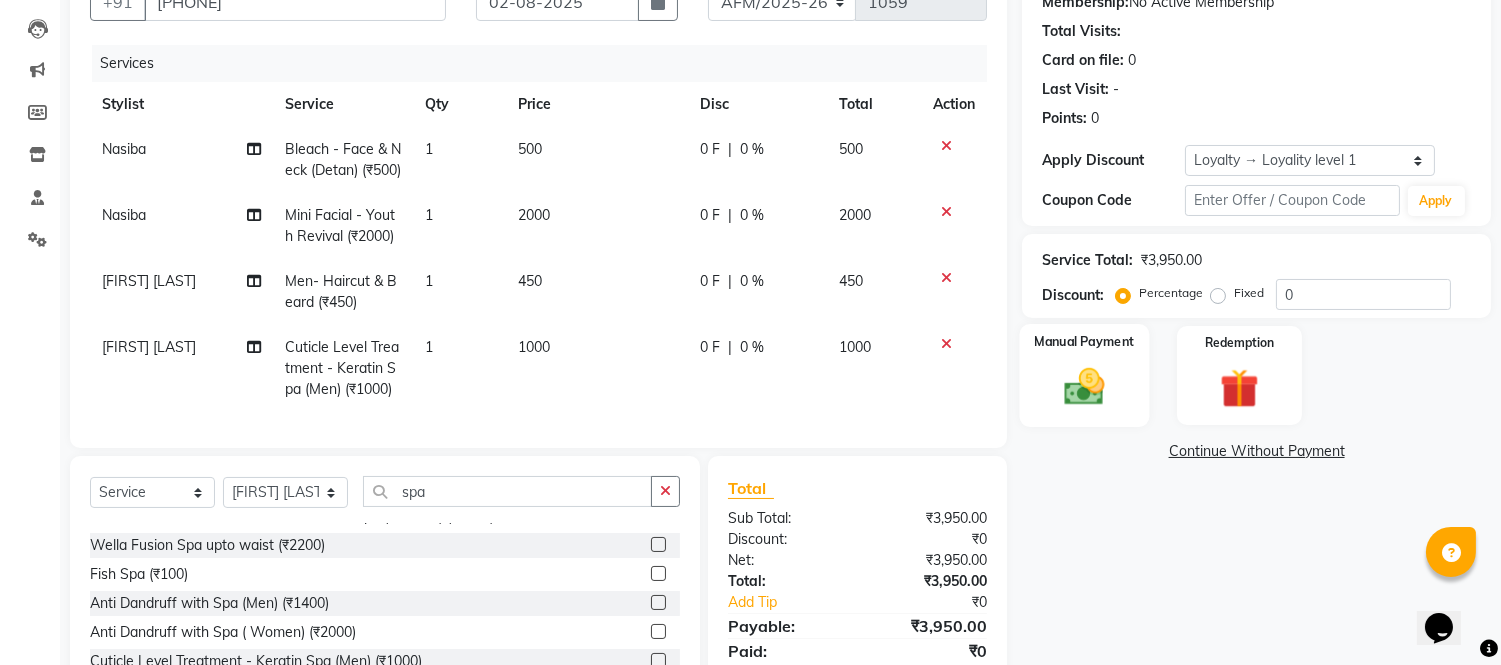 click 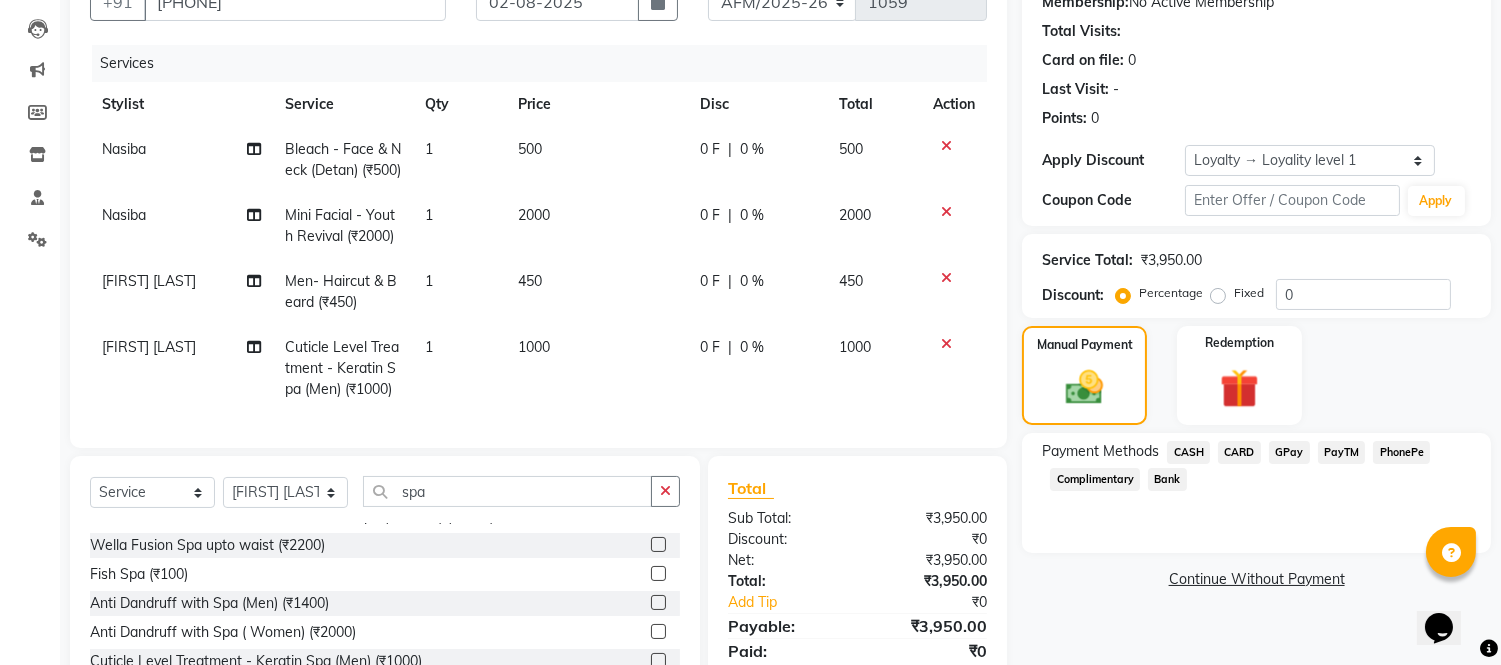 click on "CARD" 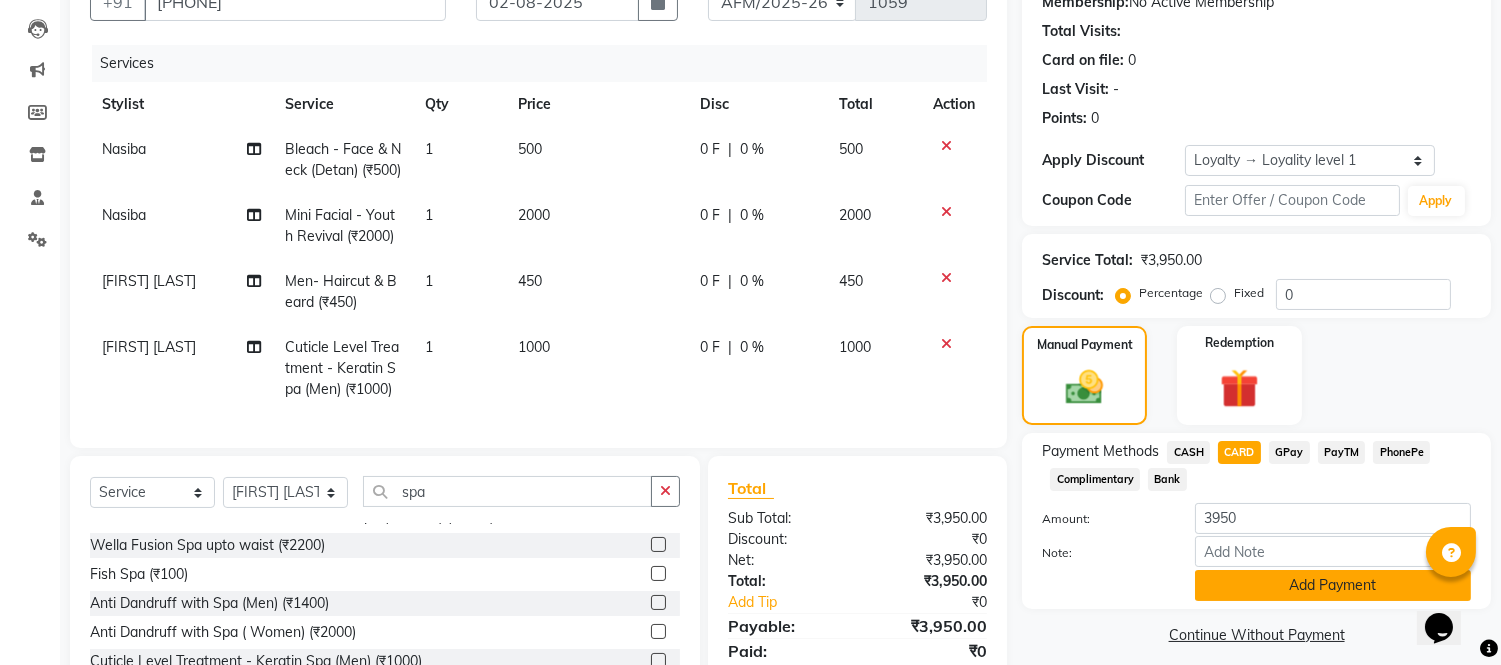 click on "Add Payment" 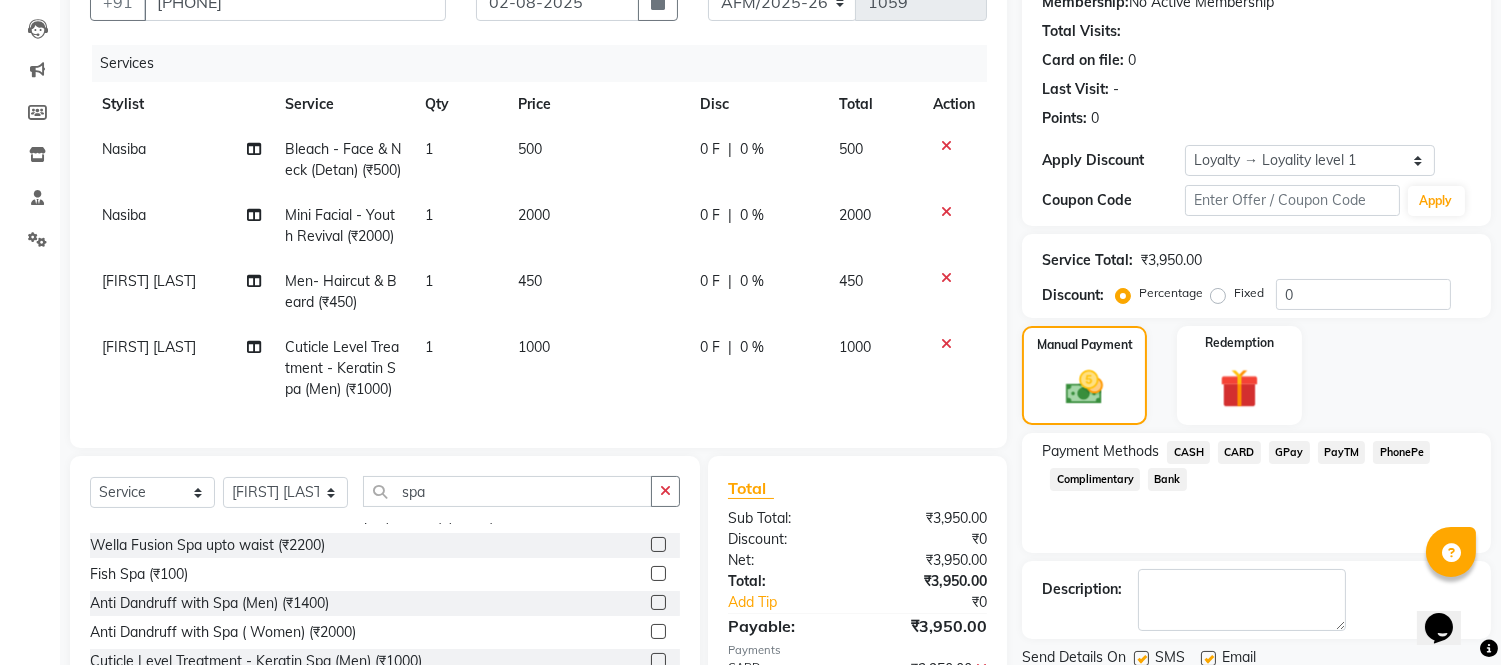 scroll, scrollTop: 454, scrollLeft: 0, axis: vertical 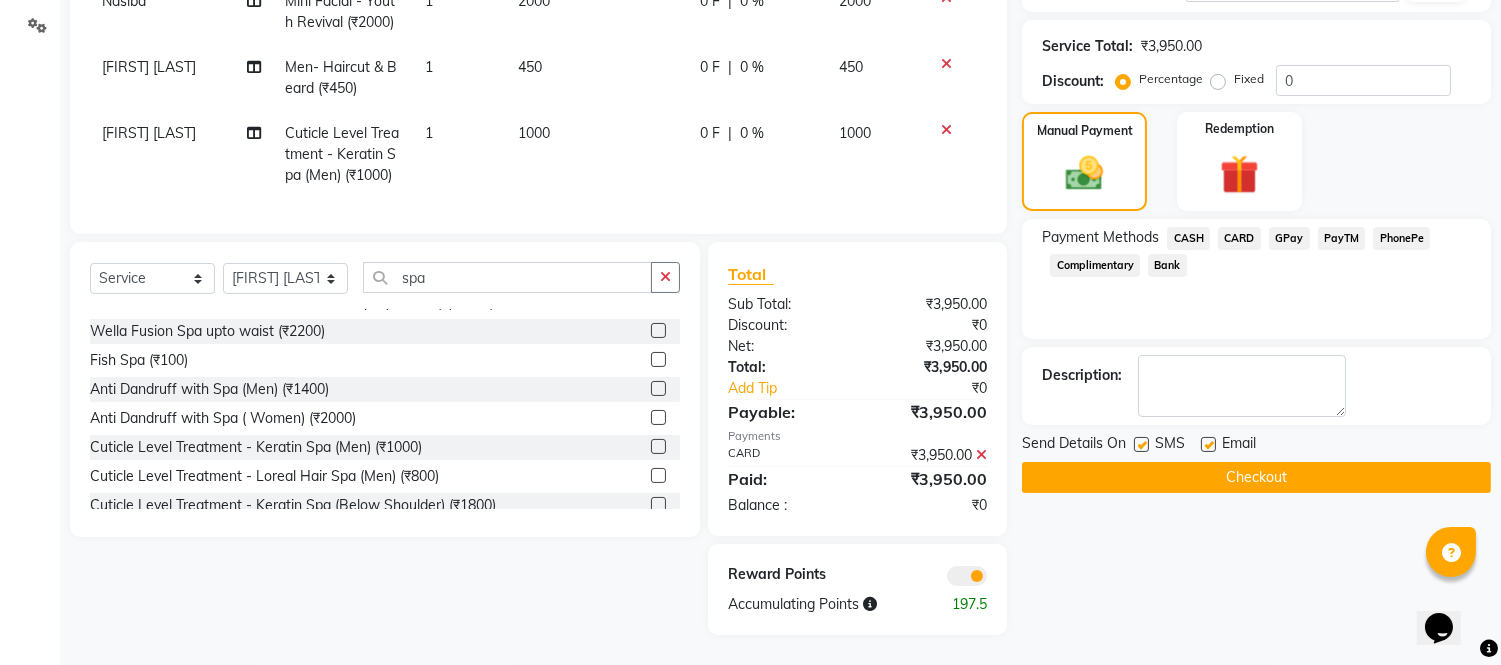 click on "Checkout" 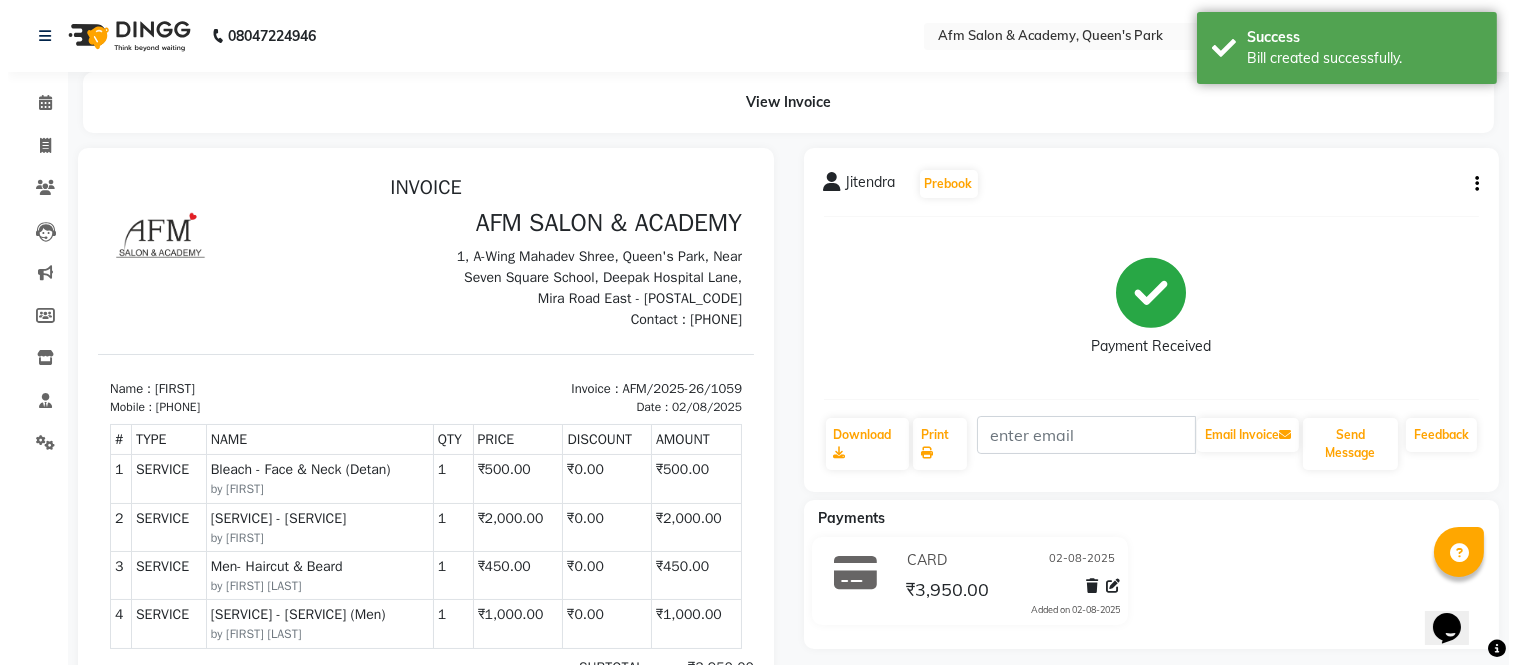 scroll, scrollTop: 0, scrollLeft: 0, axis: both 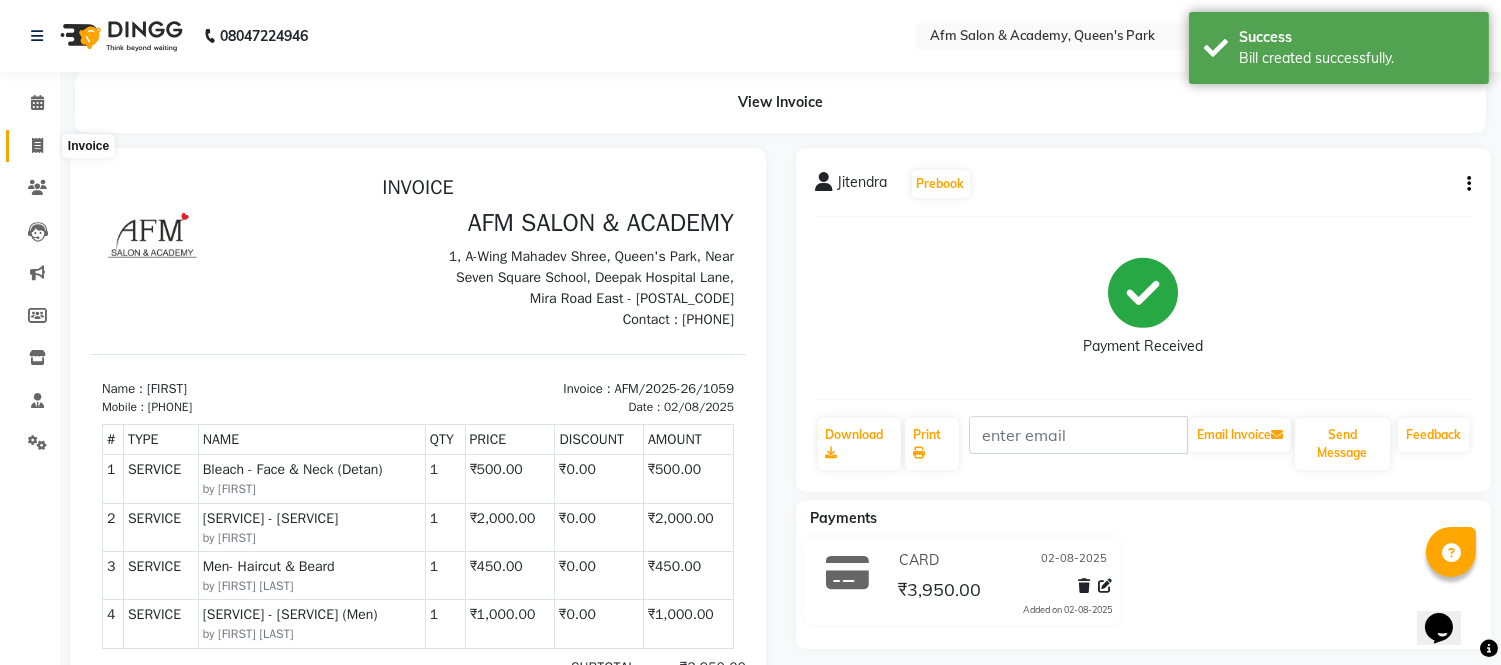 click 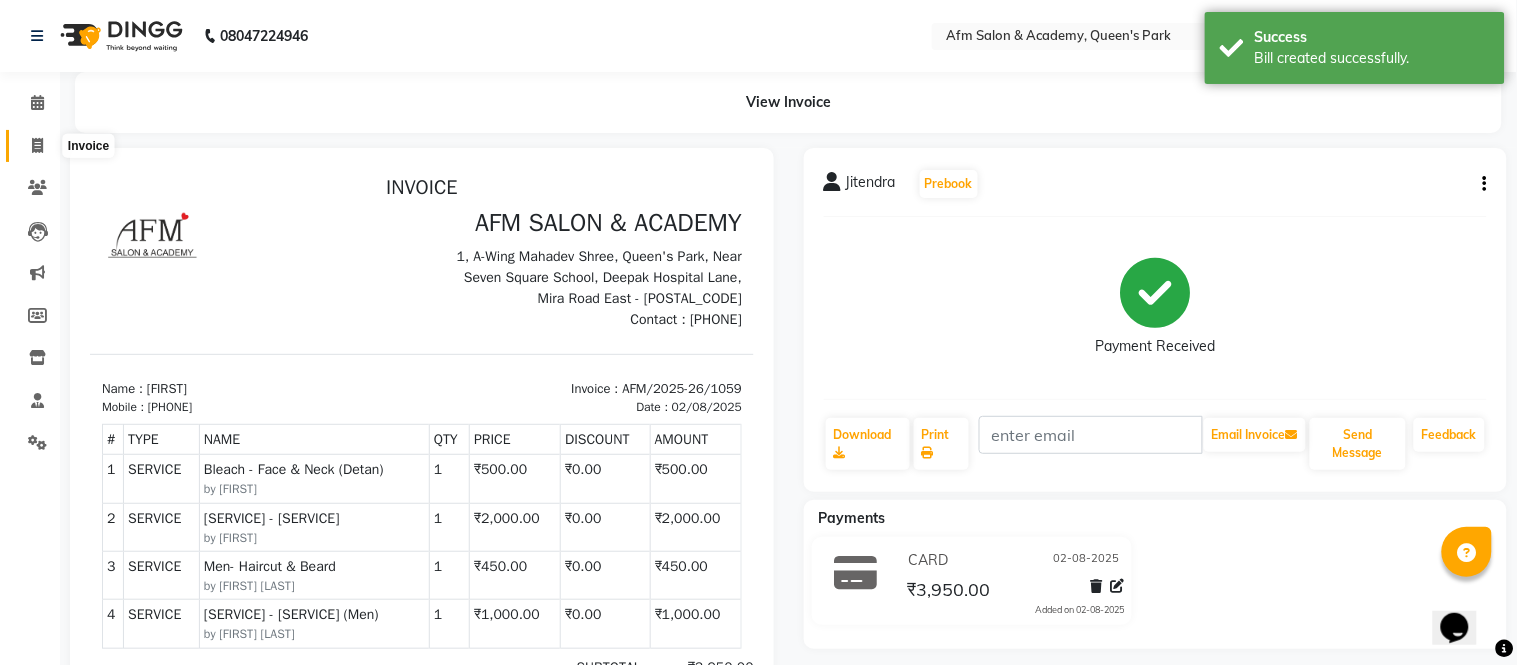 select on "service" 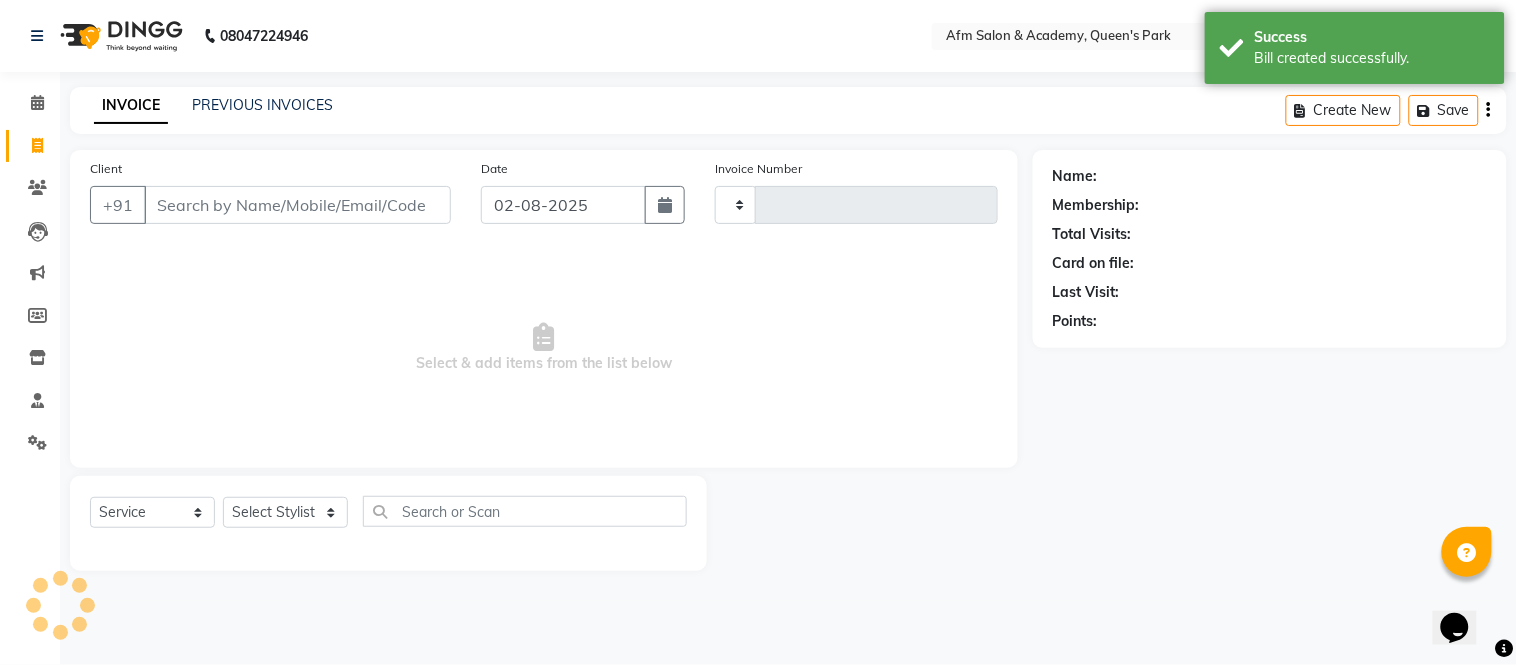 type on "1060" 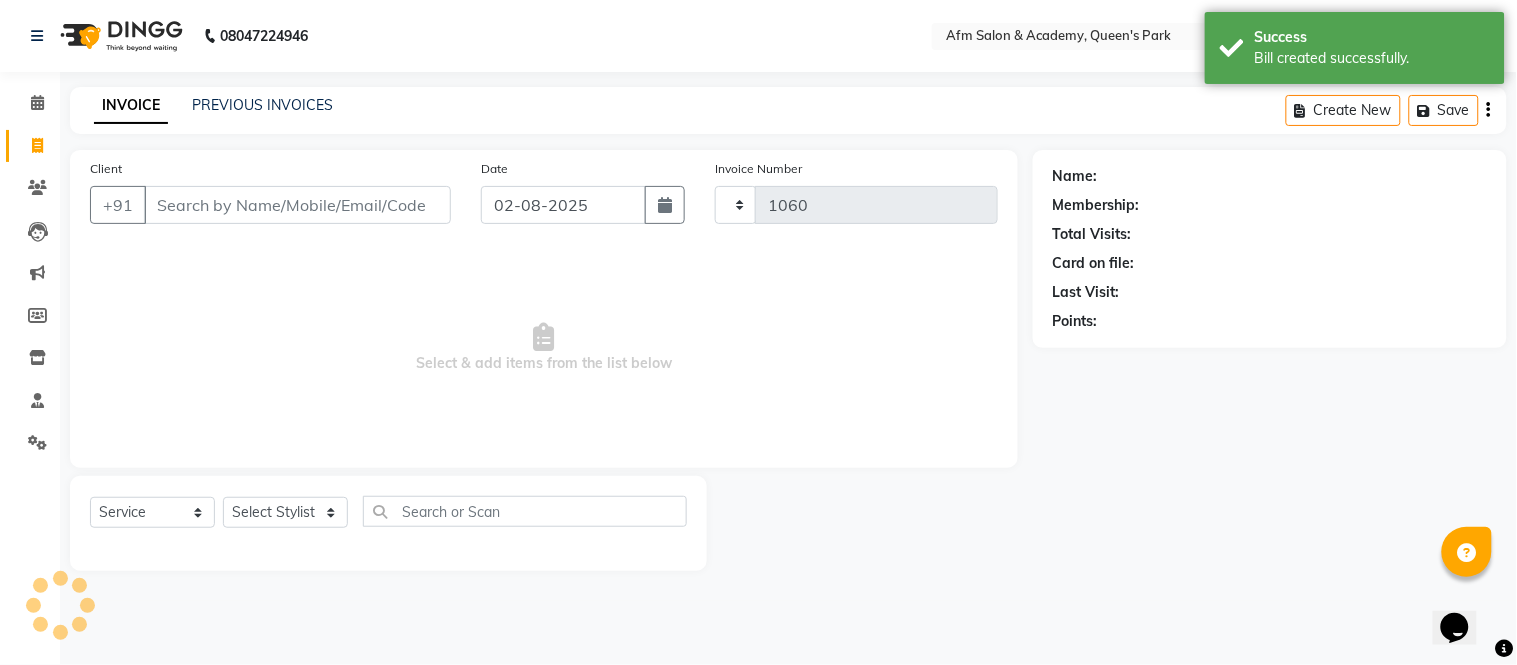select on "3437" 